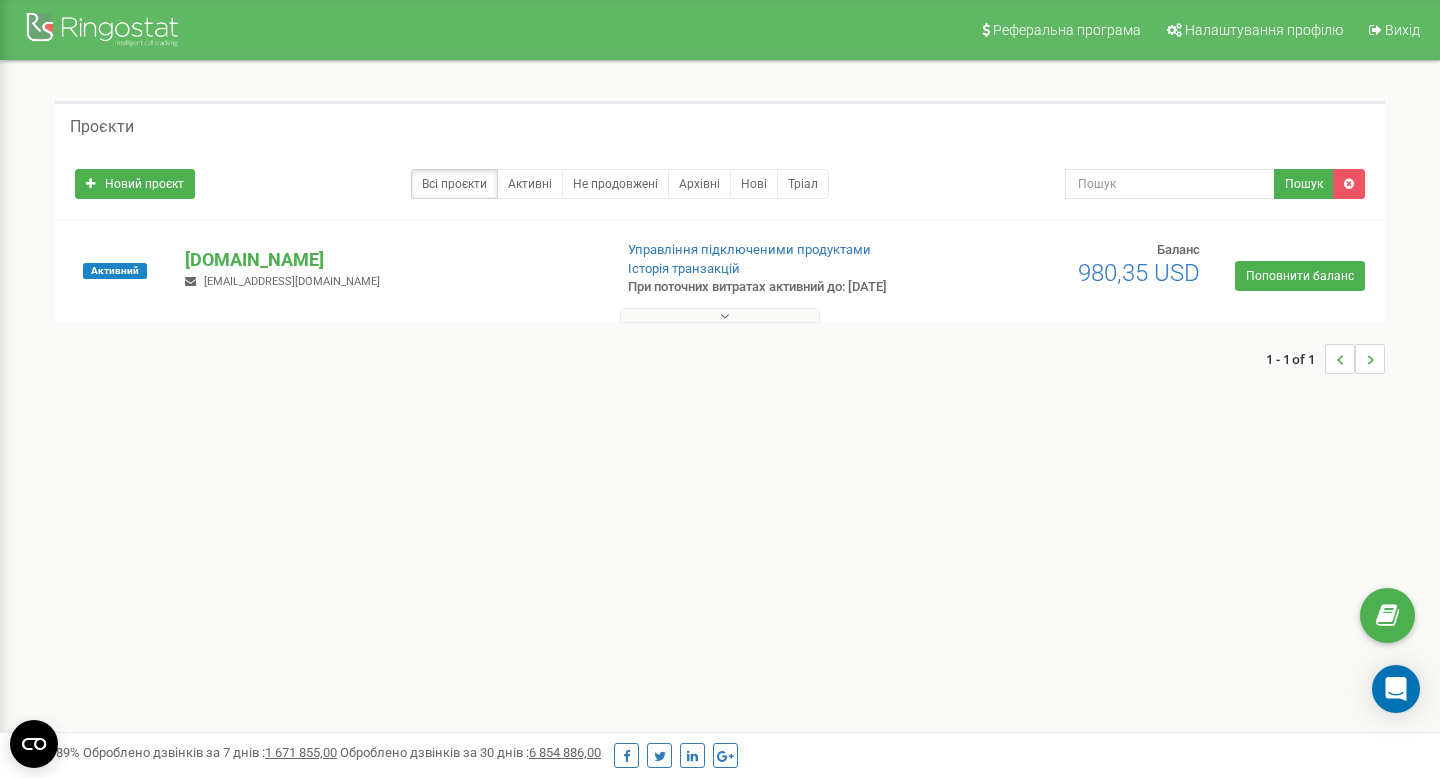 scroll, scrollTop: 0, scrollLeft: 0, axis: both 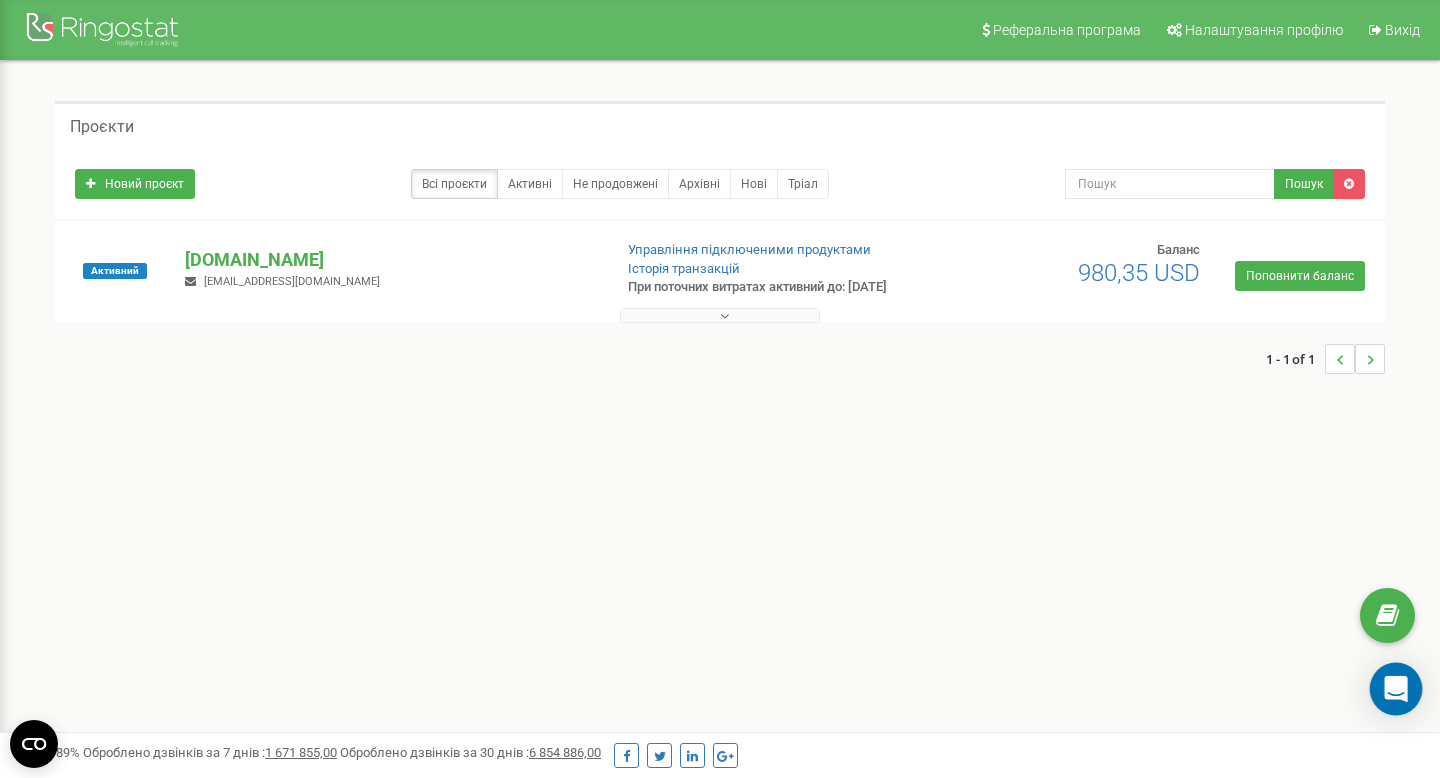 click 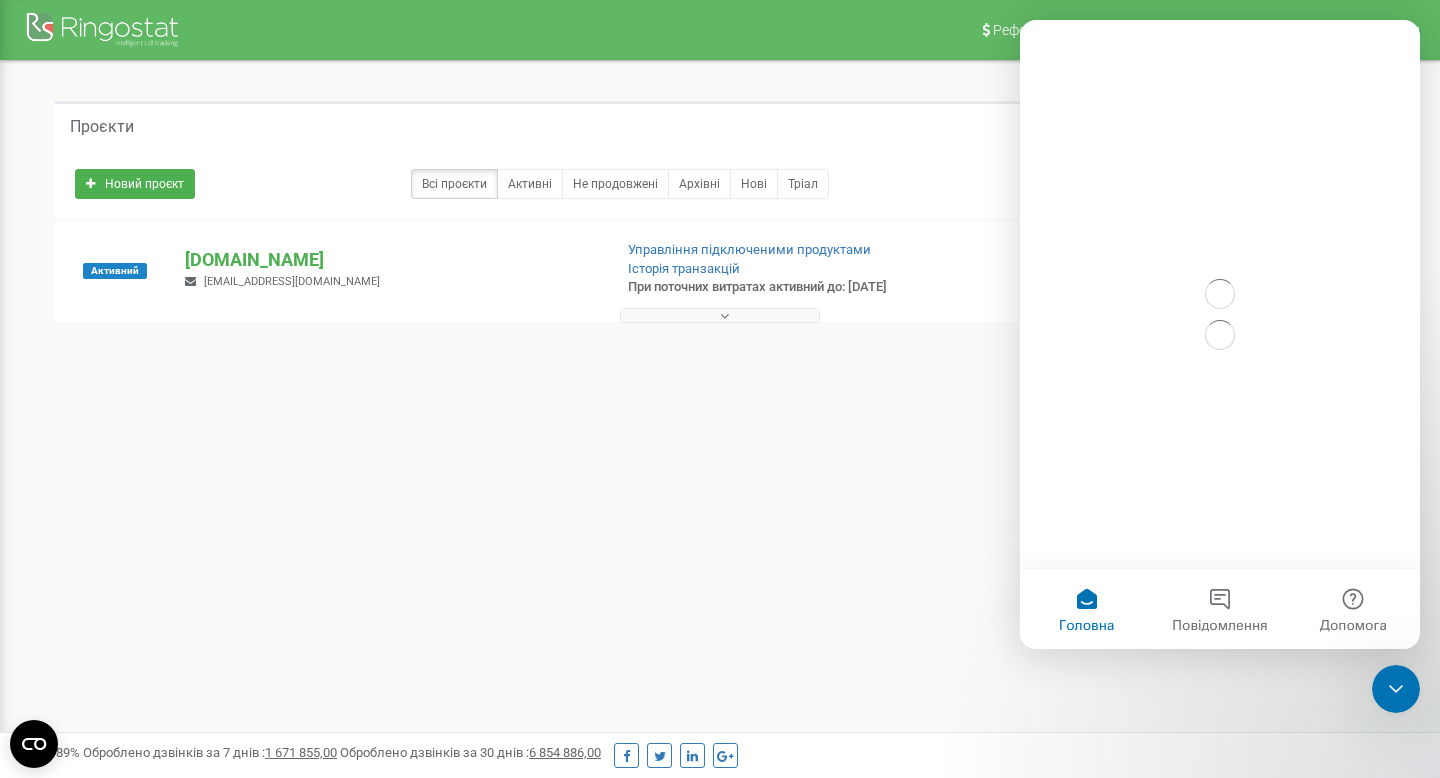 scroll, scrollTop: 0, scrollLeft: 0, axis: both 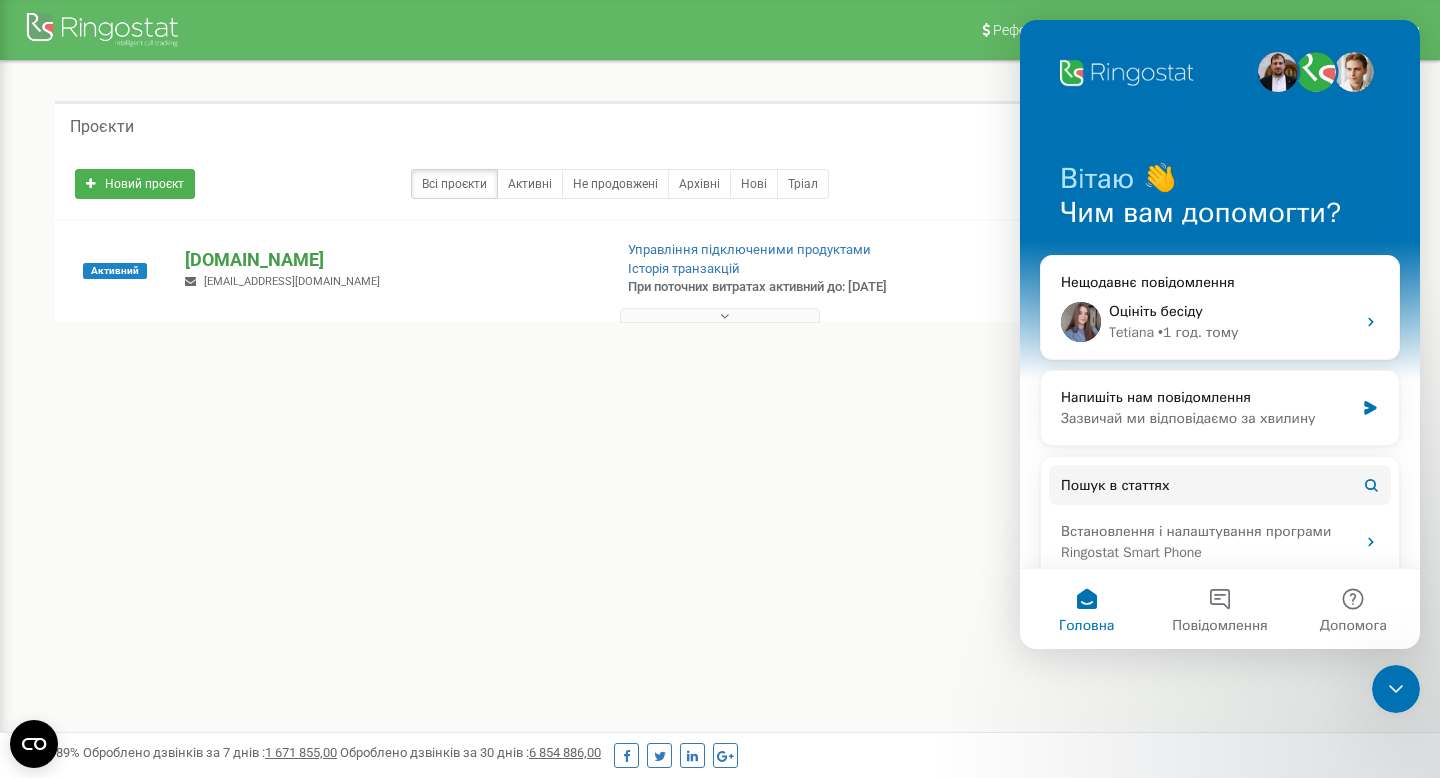 click on "[DOMAIN_NAME]" at bounding box center [390, 260] 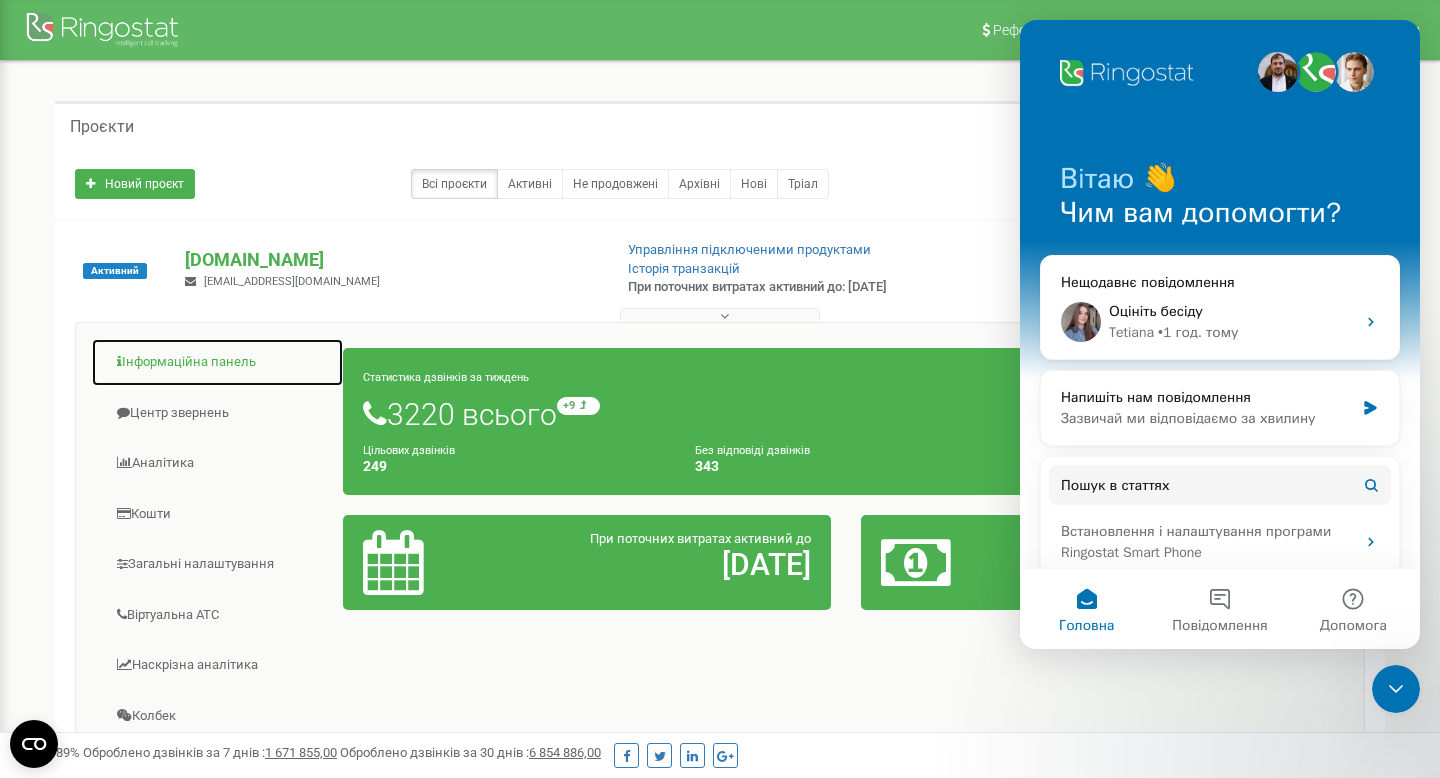 click on "Інформаційна панель" at bounding box center (217, 362) 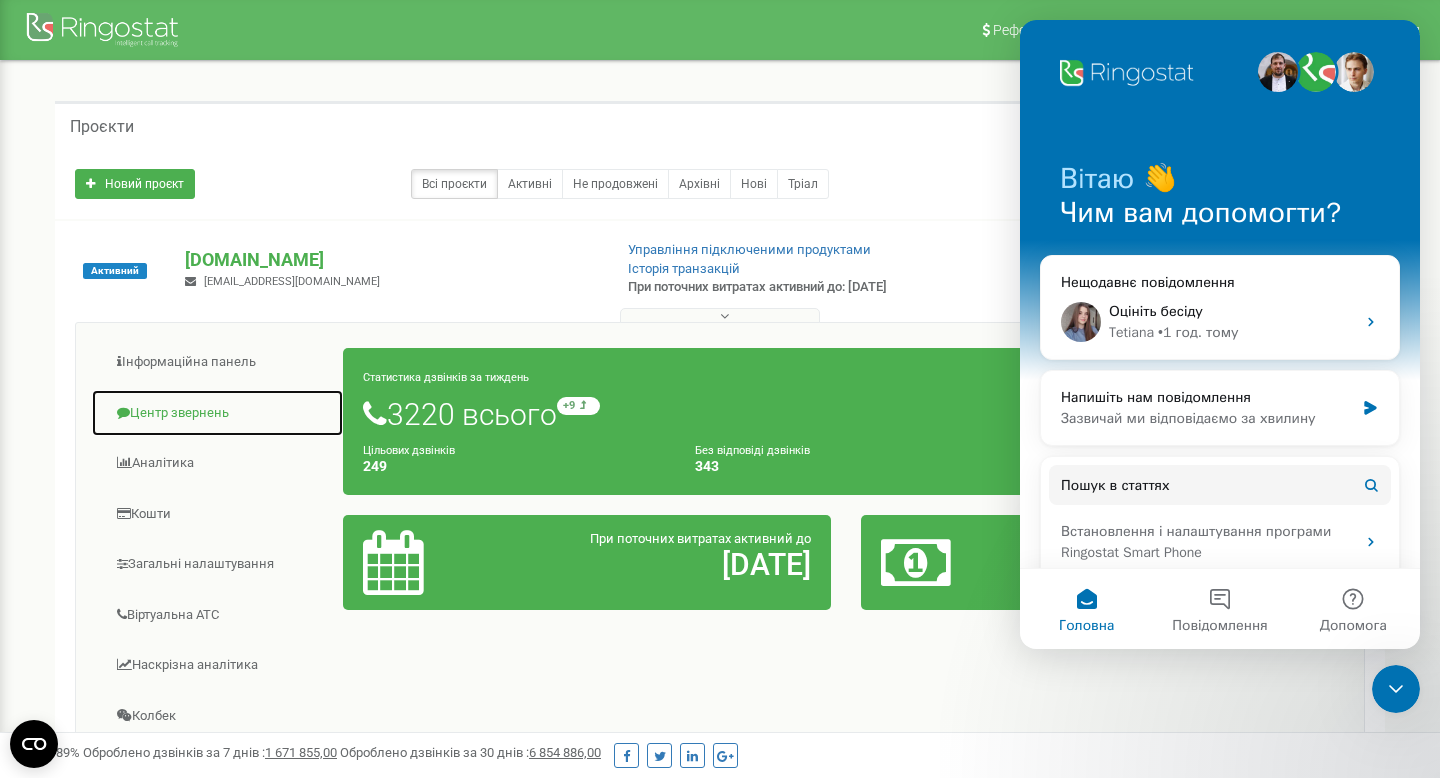 click on "Центр звернень" at bounding box center [217, 413] 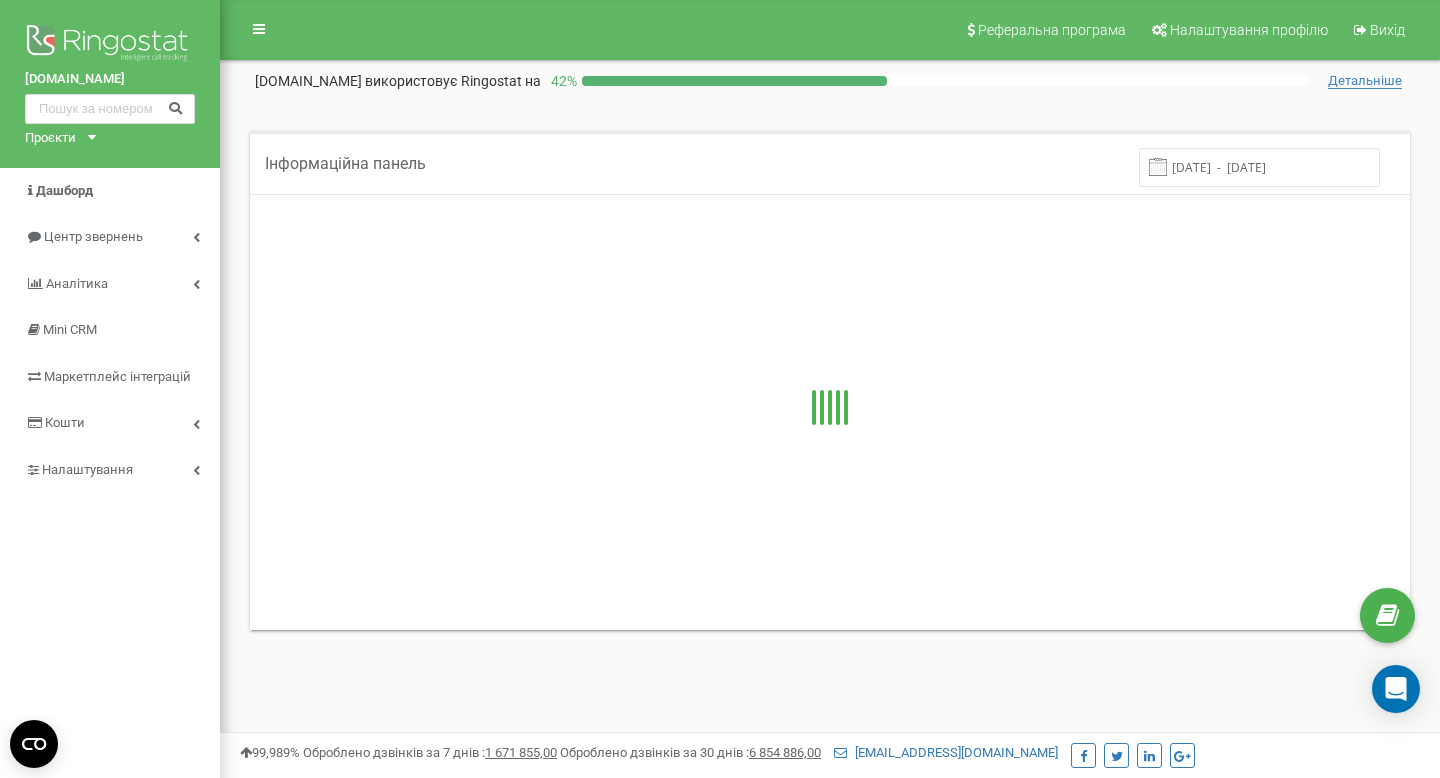 scroll, scrollTop: 0, scrollLeft: 0, axis: both 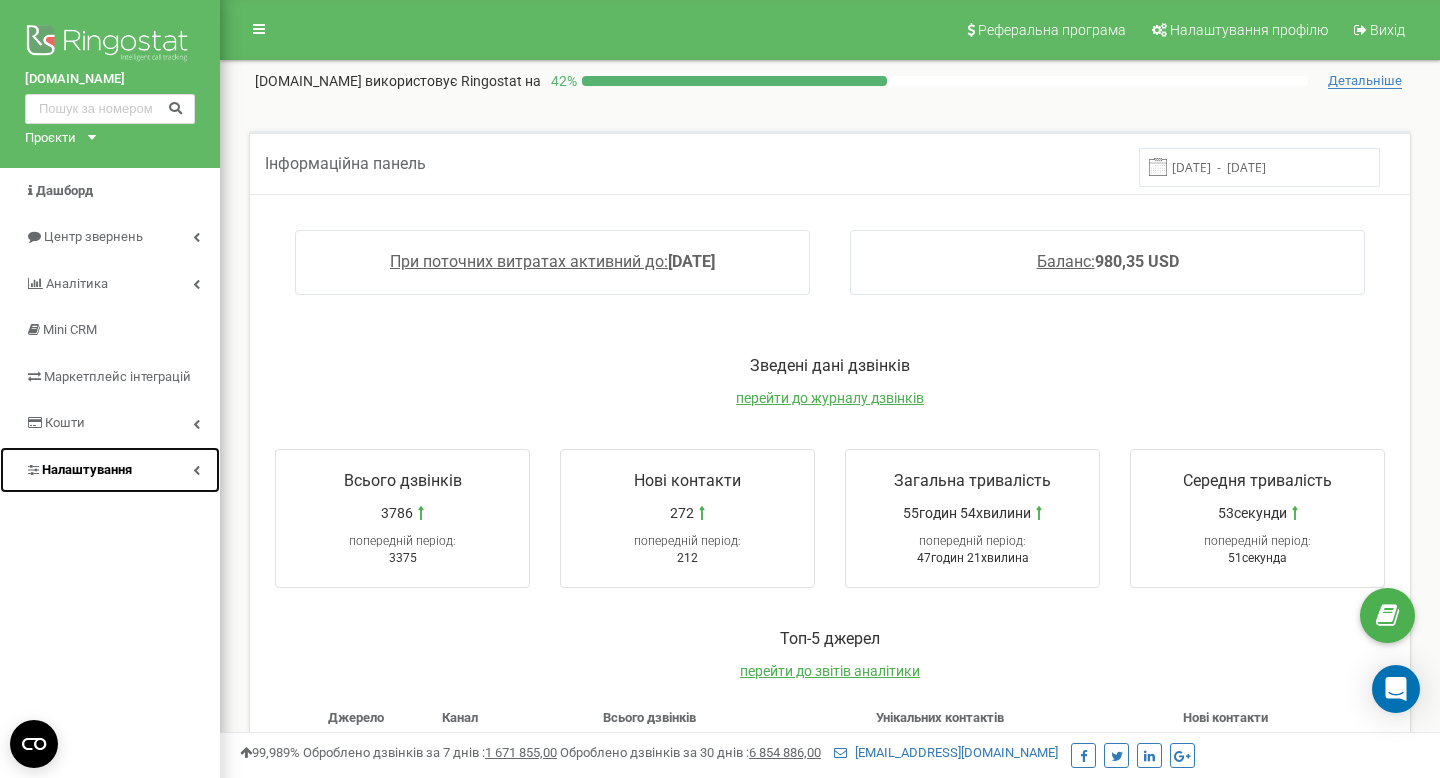click on "Налаштування" at bounding box center (110, 470) 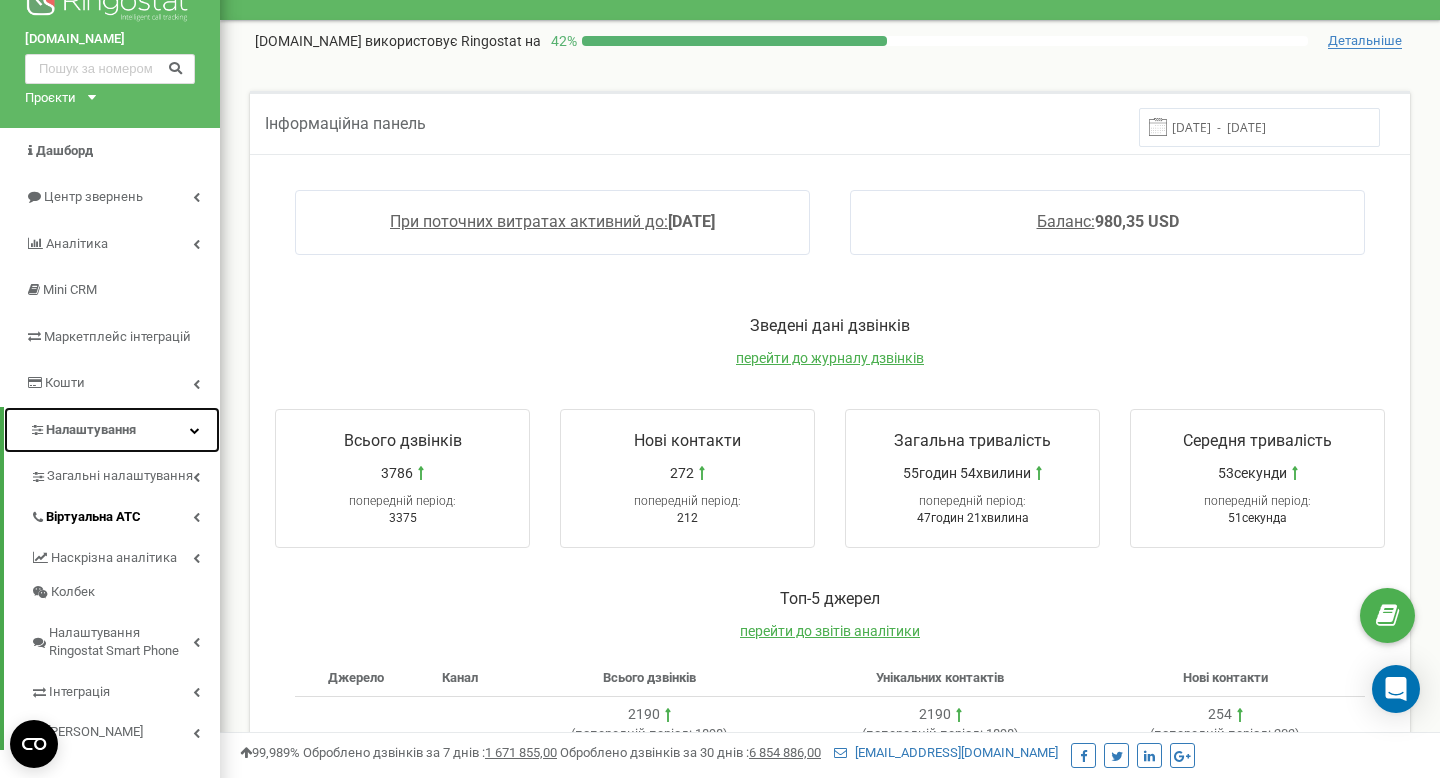 scroll, scrollTop: 99, scrollLeft: 0, axis: vertical 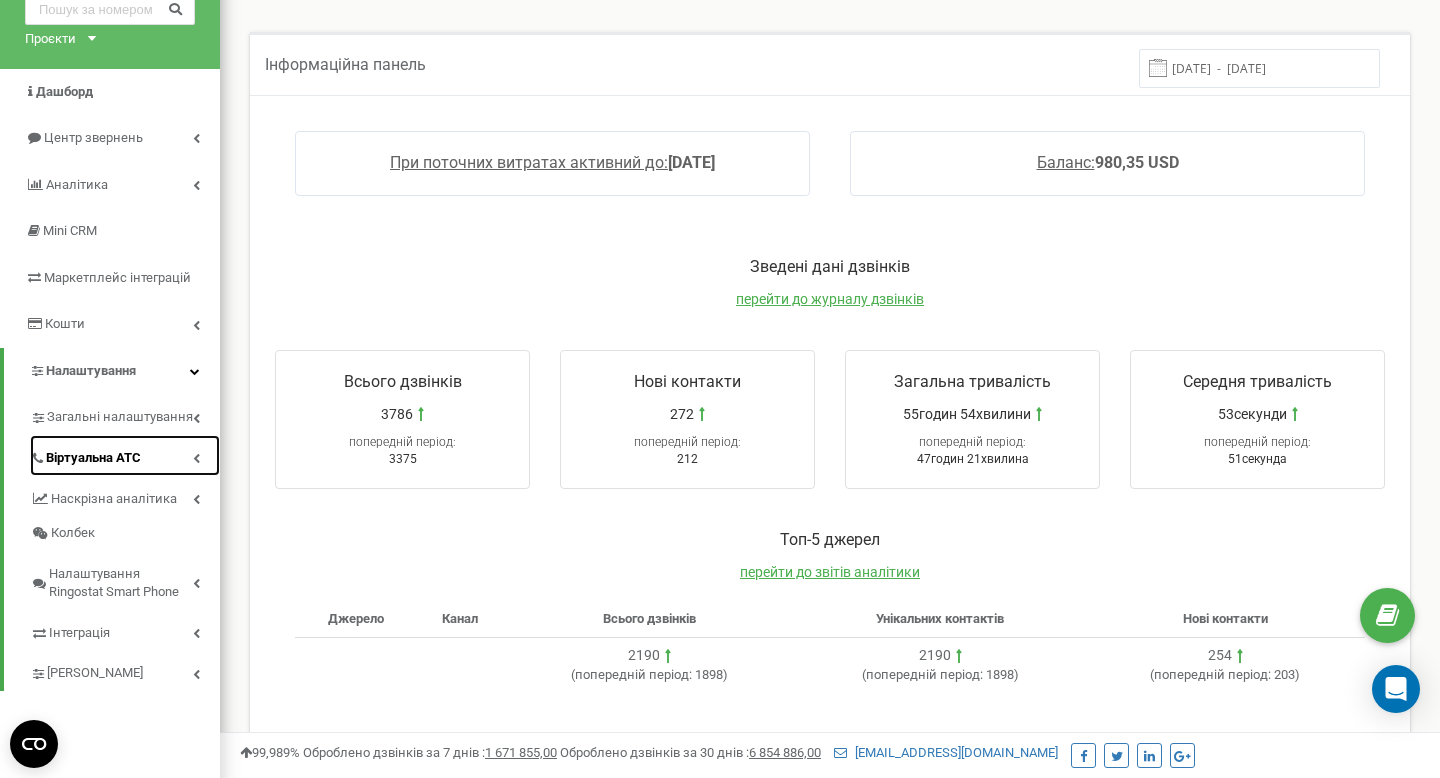 click on "Віртуальна АТС" at bounding box center (125, 455) 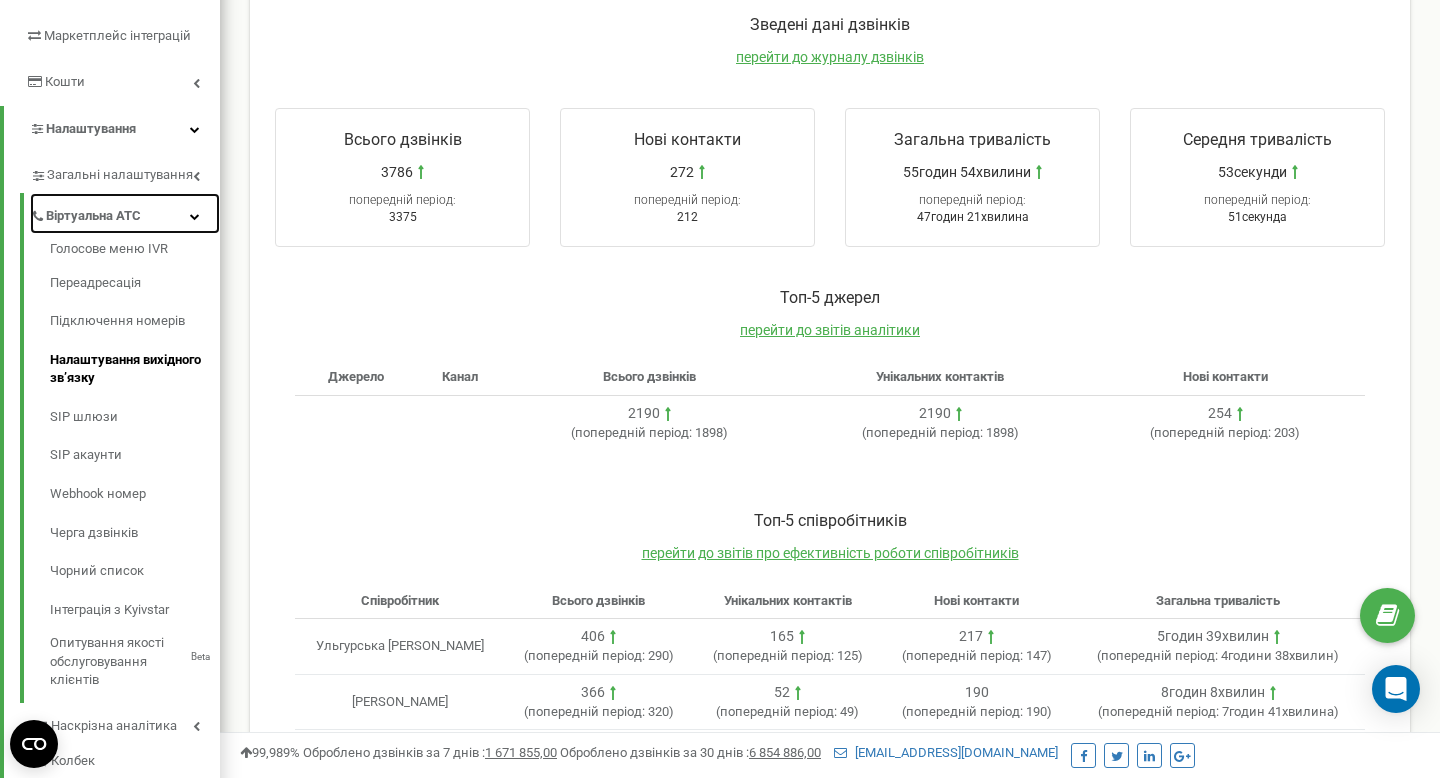 scroll, scrollTop: 391, scrollLeft: 0, axis: vertical 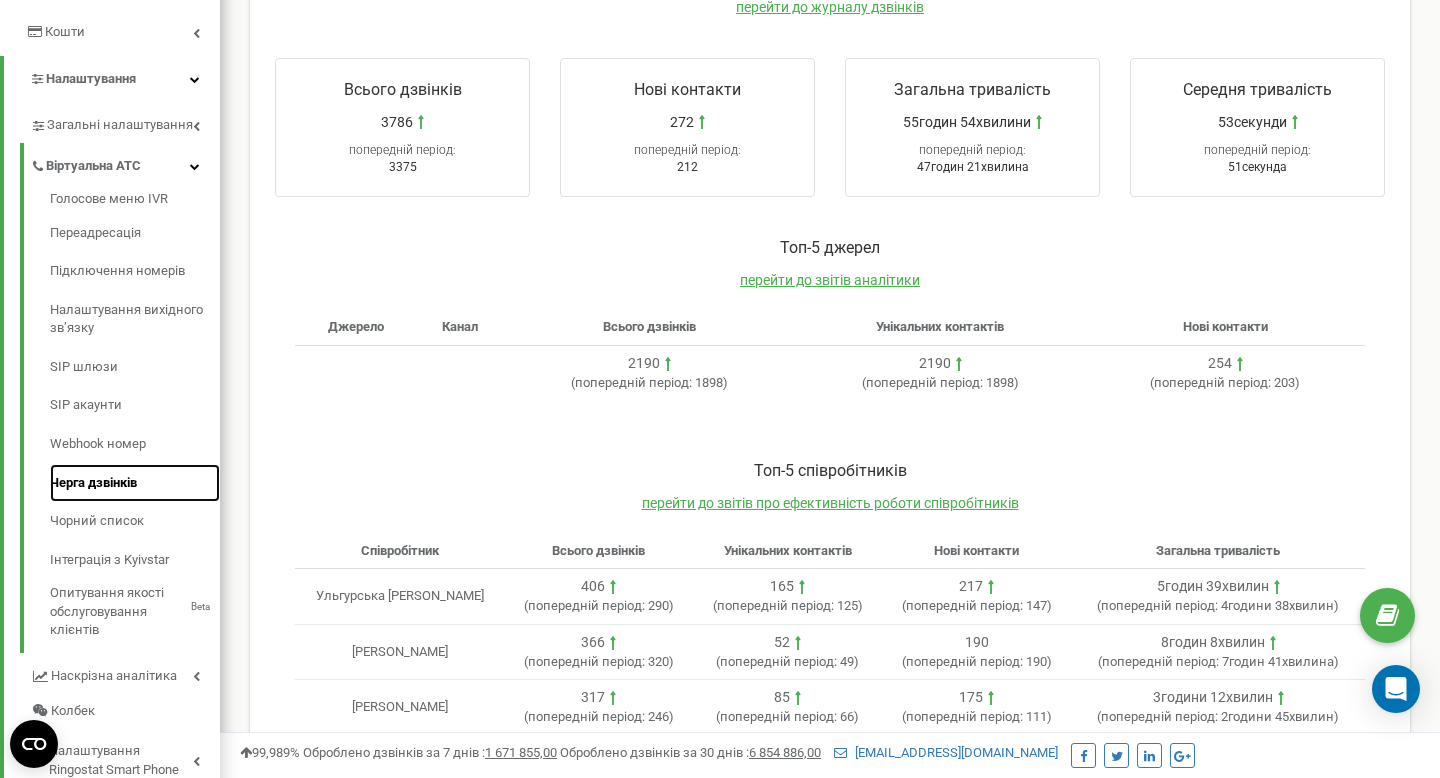 click on "Черга дзвінків" at bounding box center (135, 483) 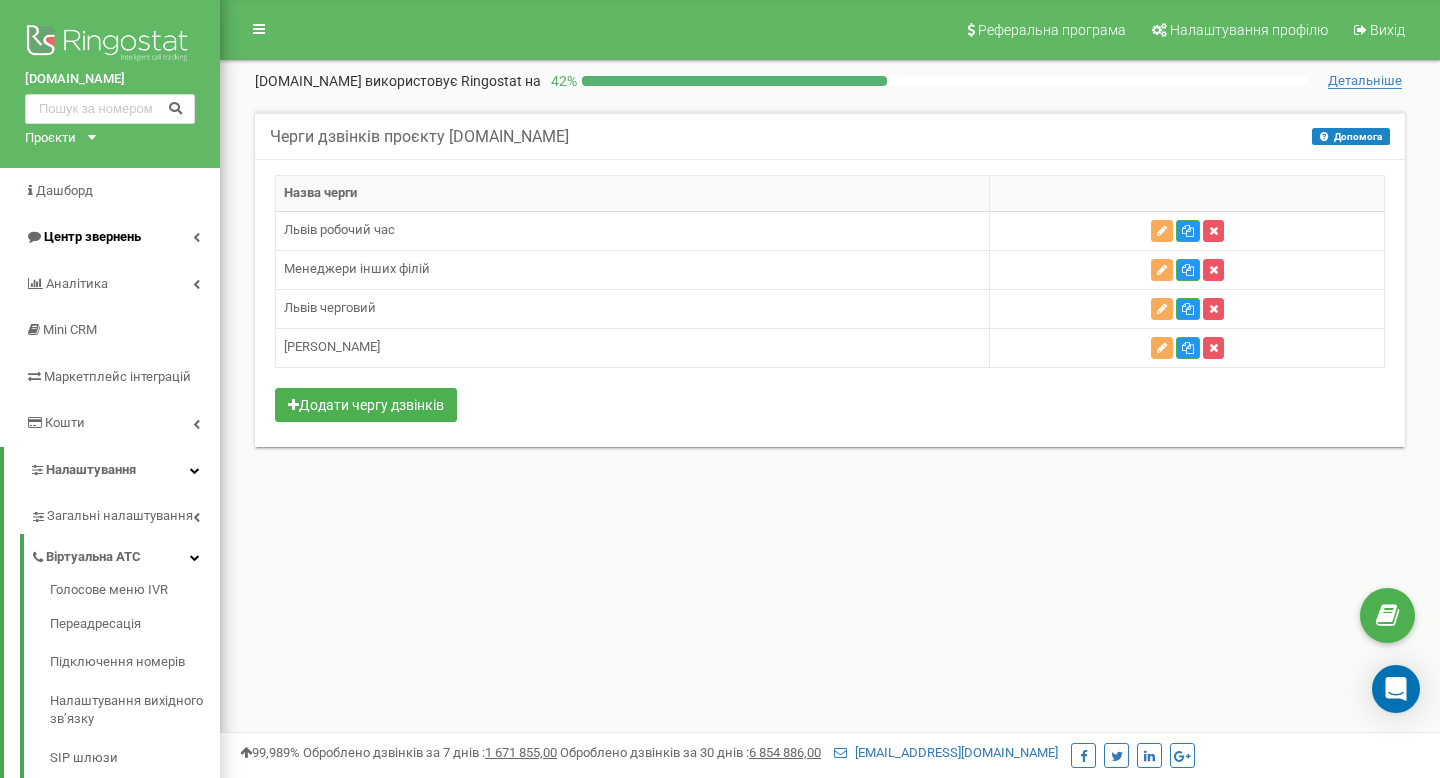 scroll, scrollTop: 0, scrollLeft: 0, axis: both 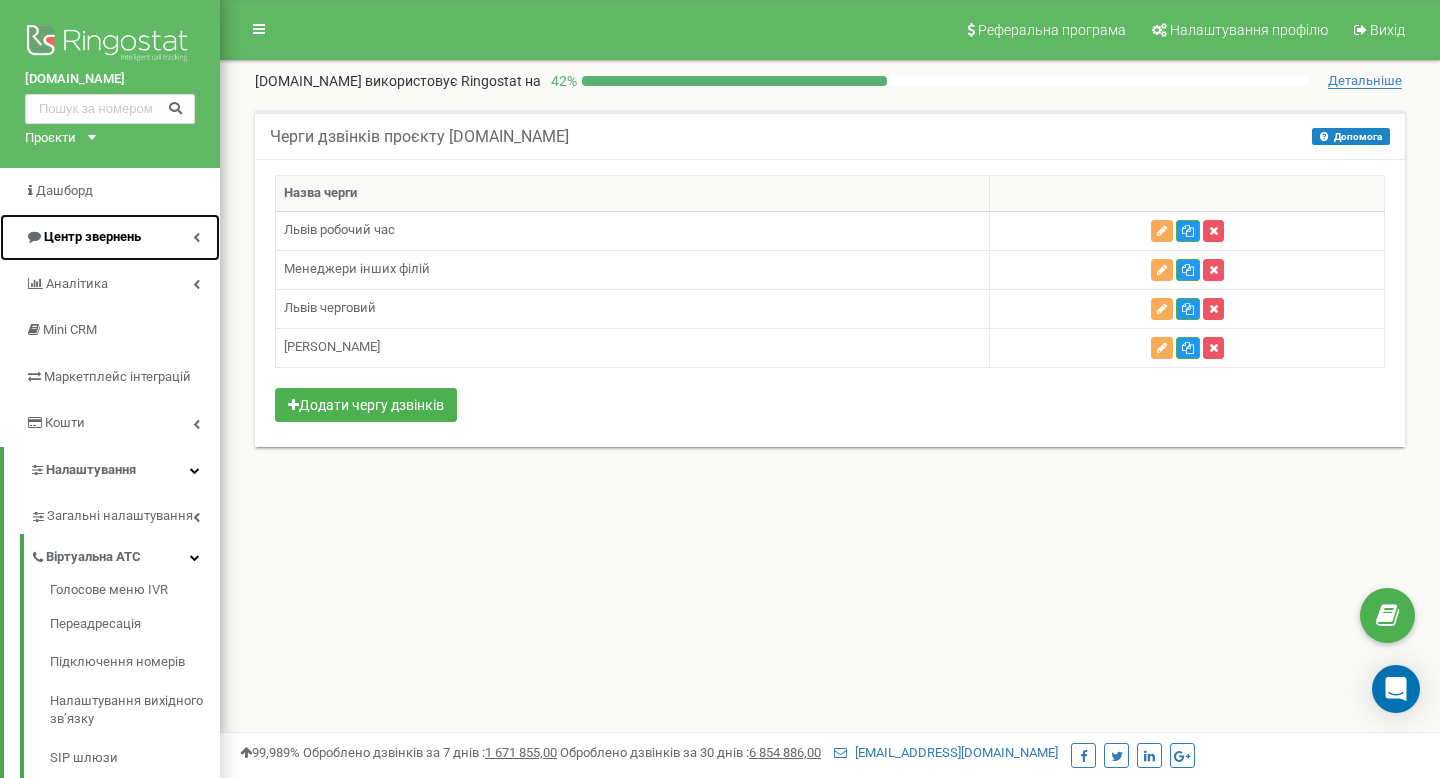 click on "Центр звернень" at bounding box center [110, 237] 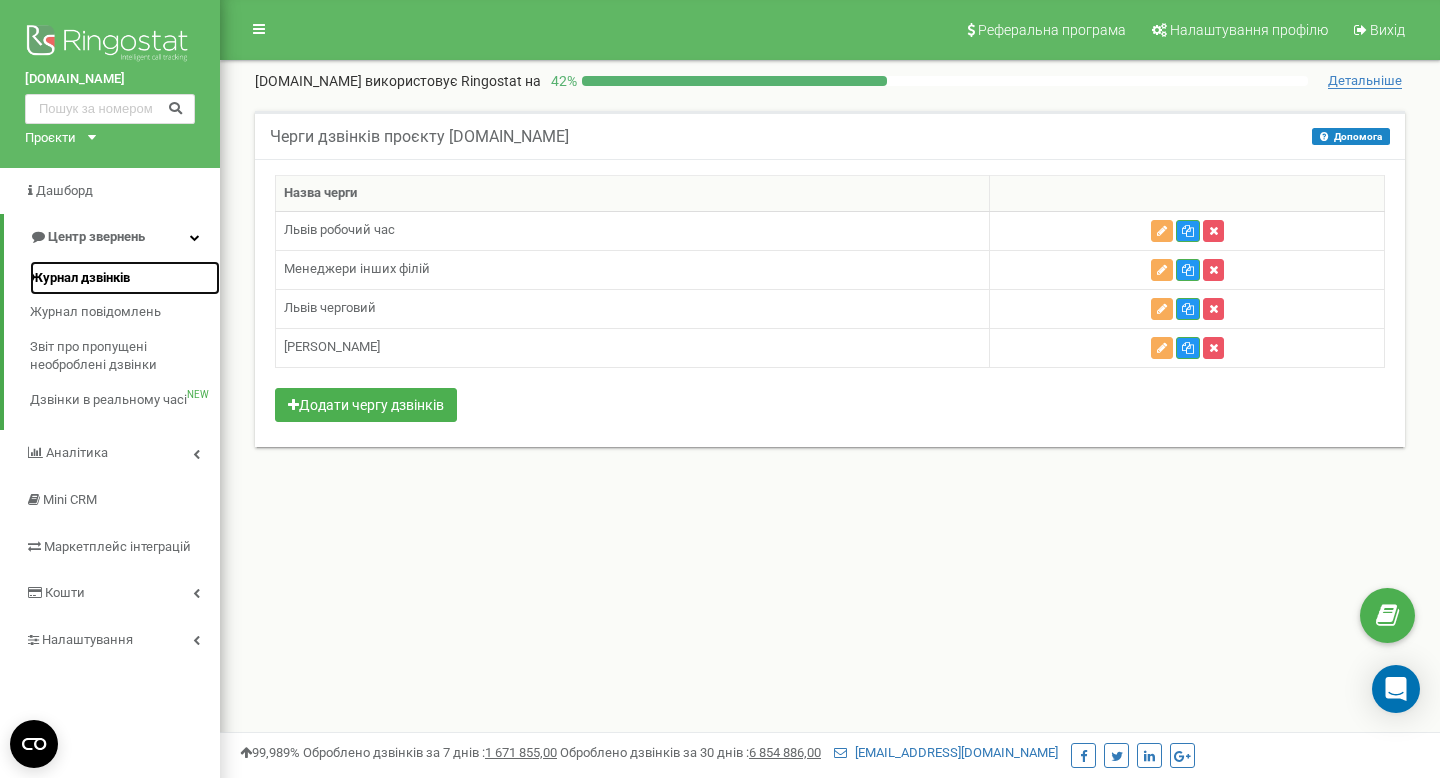 click on "Журнал дзвінків" at bounding box center [125, 278] 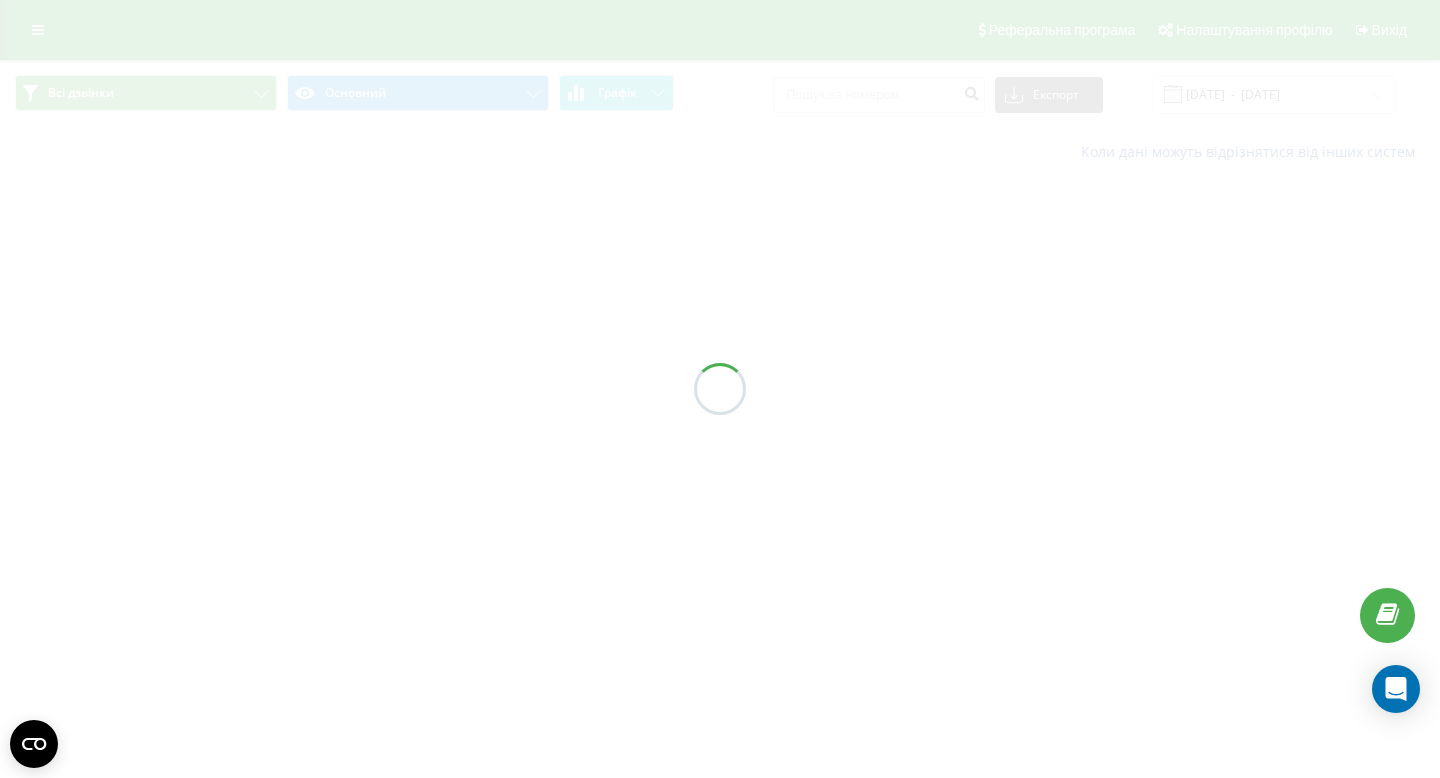 scroll, scrollTop: 0, scrollLeft: 0, axis: both 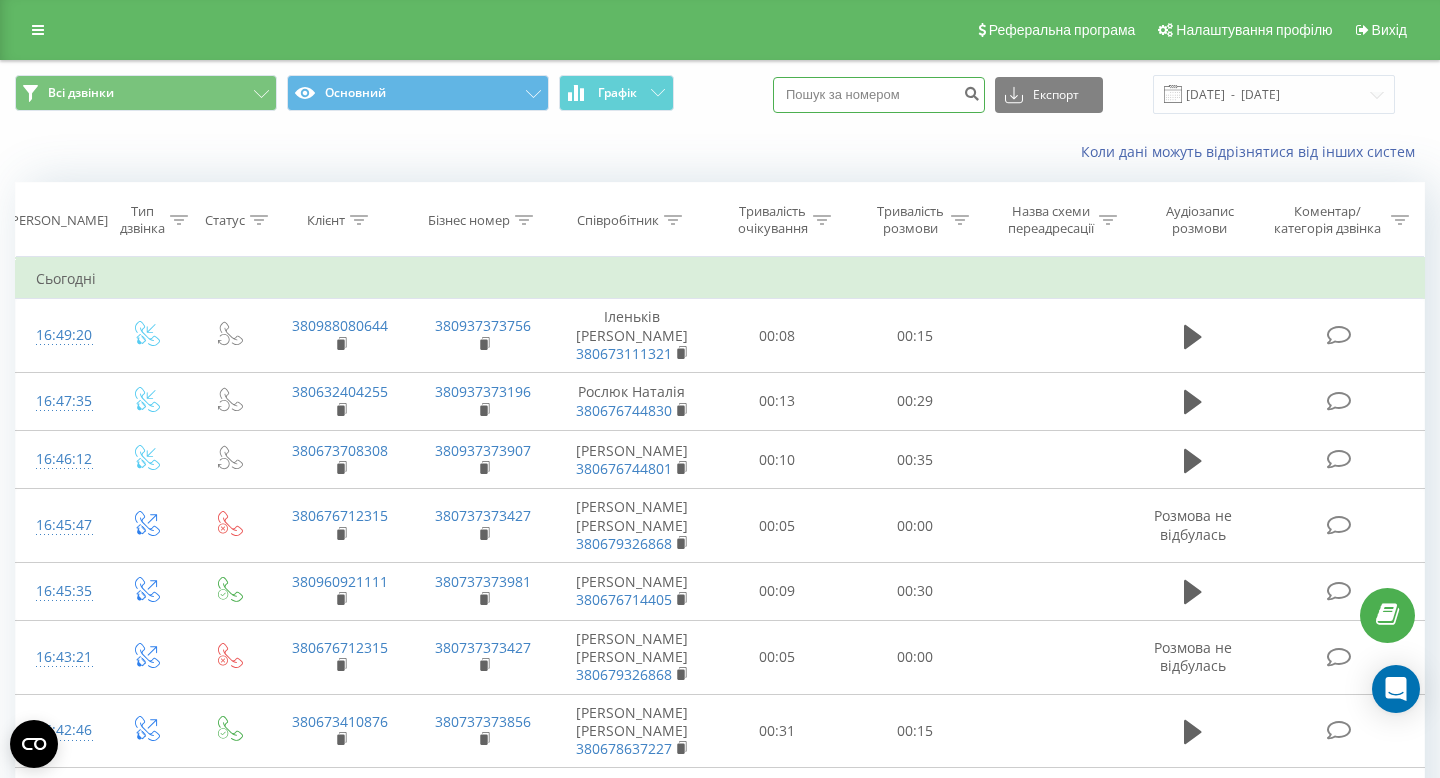 click at bounding box center [879, 95] 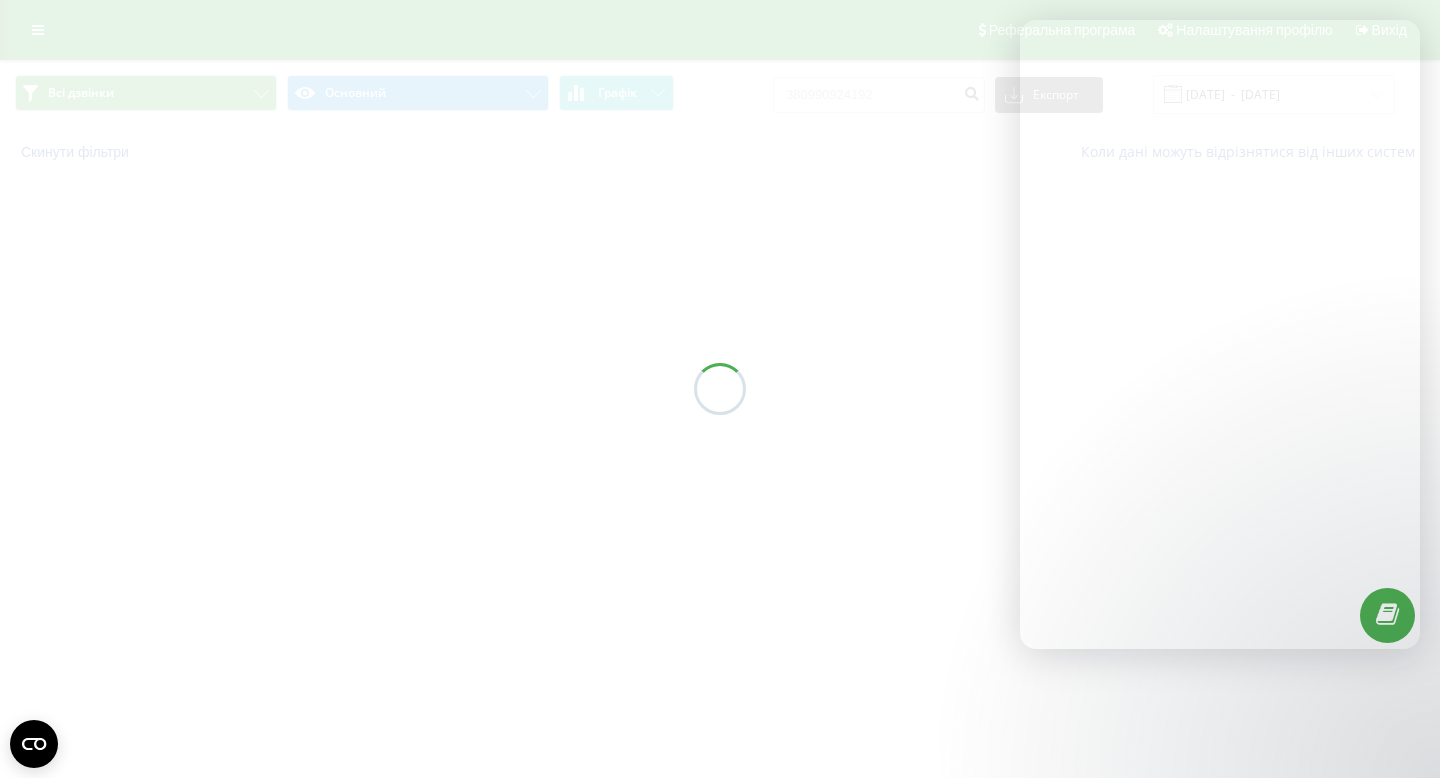 scroll, scrollTop: 0, scrollLeft: 0, axis: both 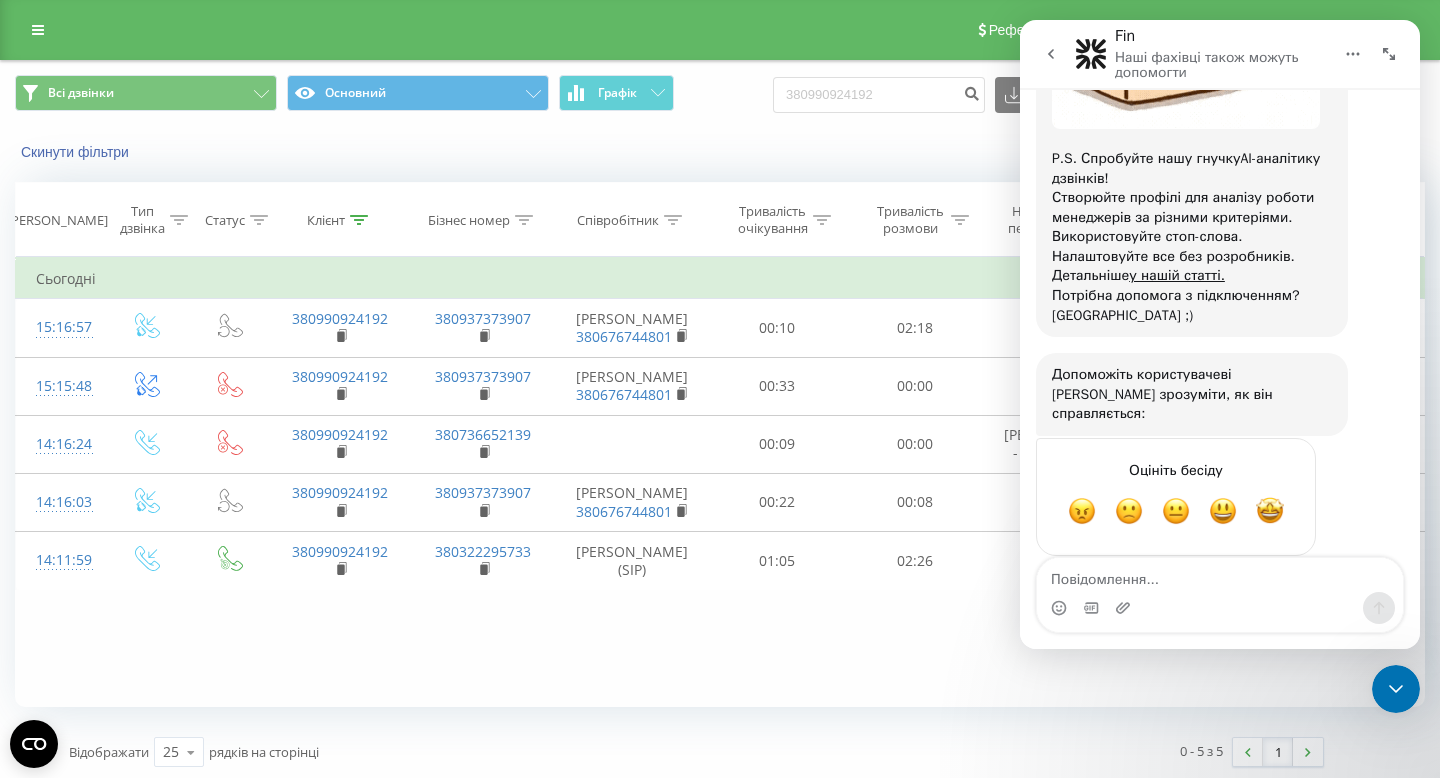 click 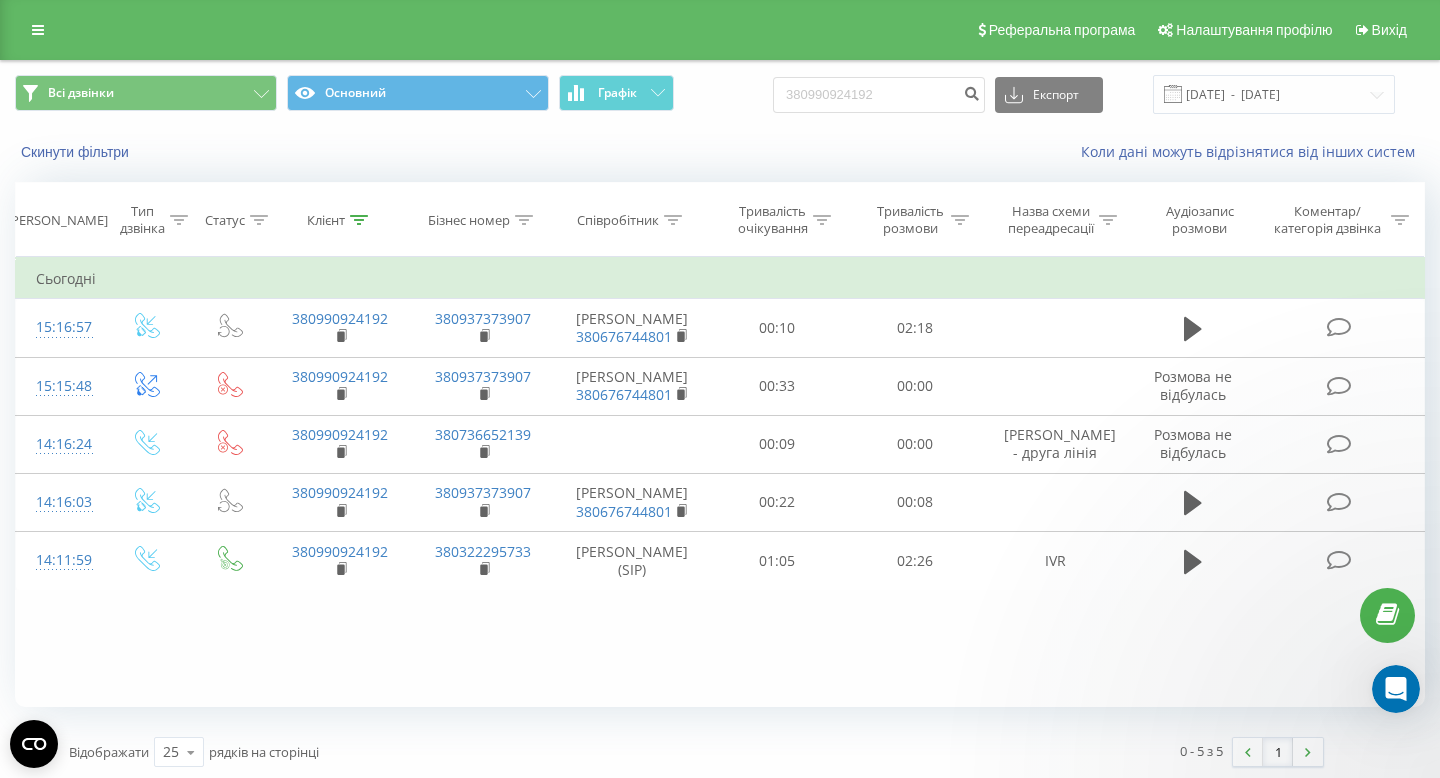 scroll, scrollTop: 0, scrollLeft: 0, axis: both 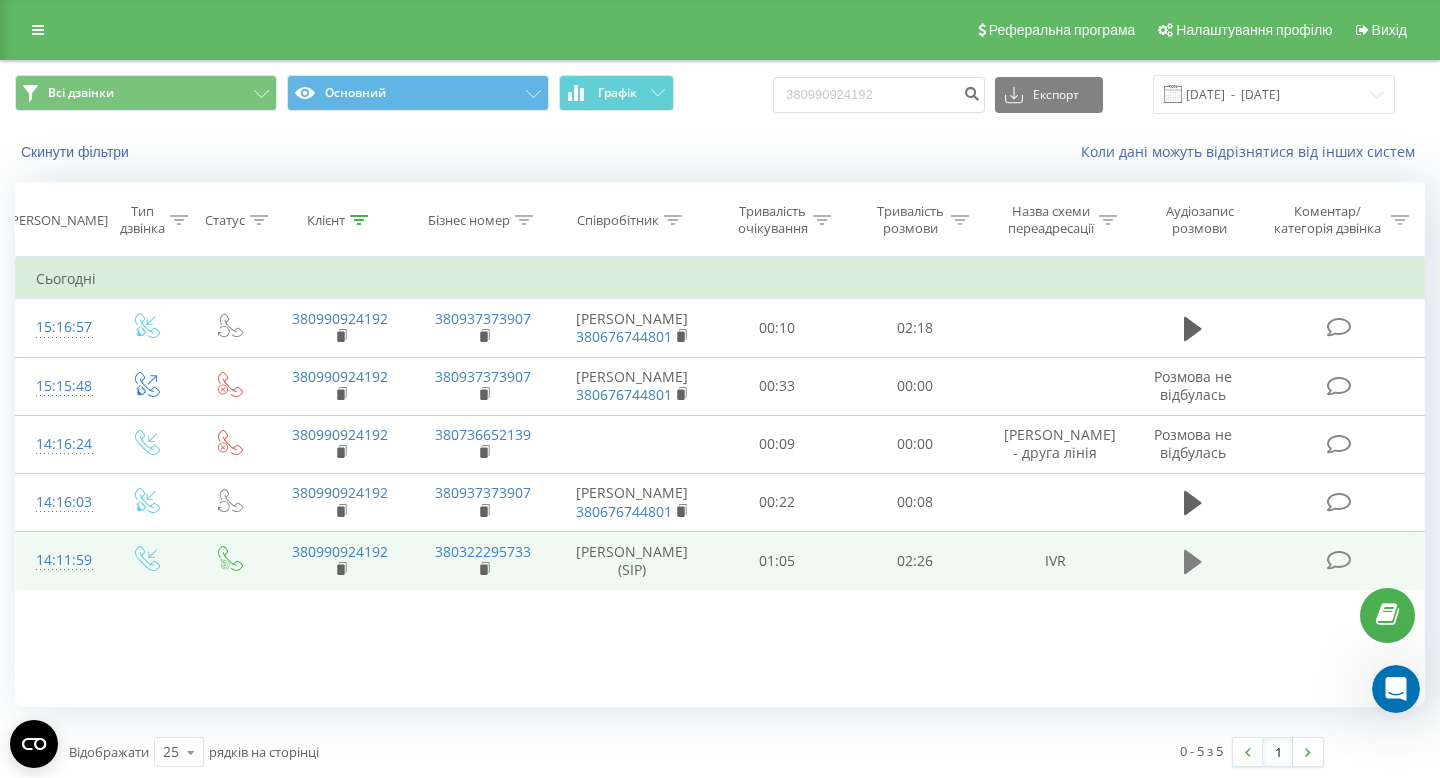 click 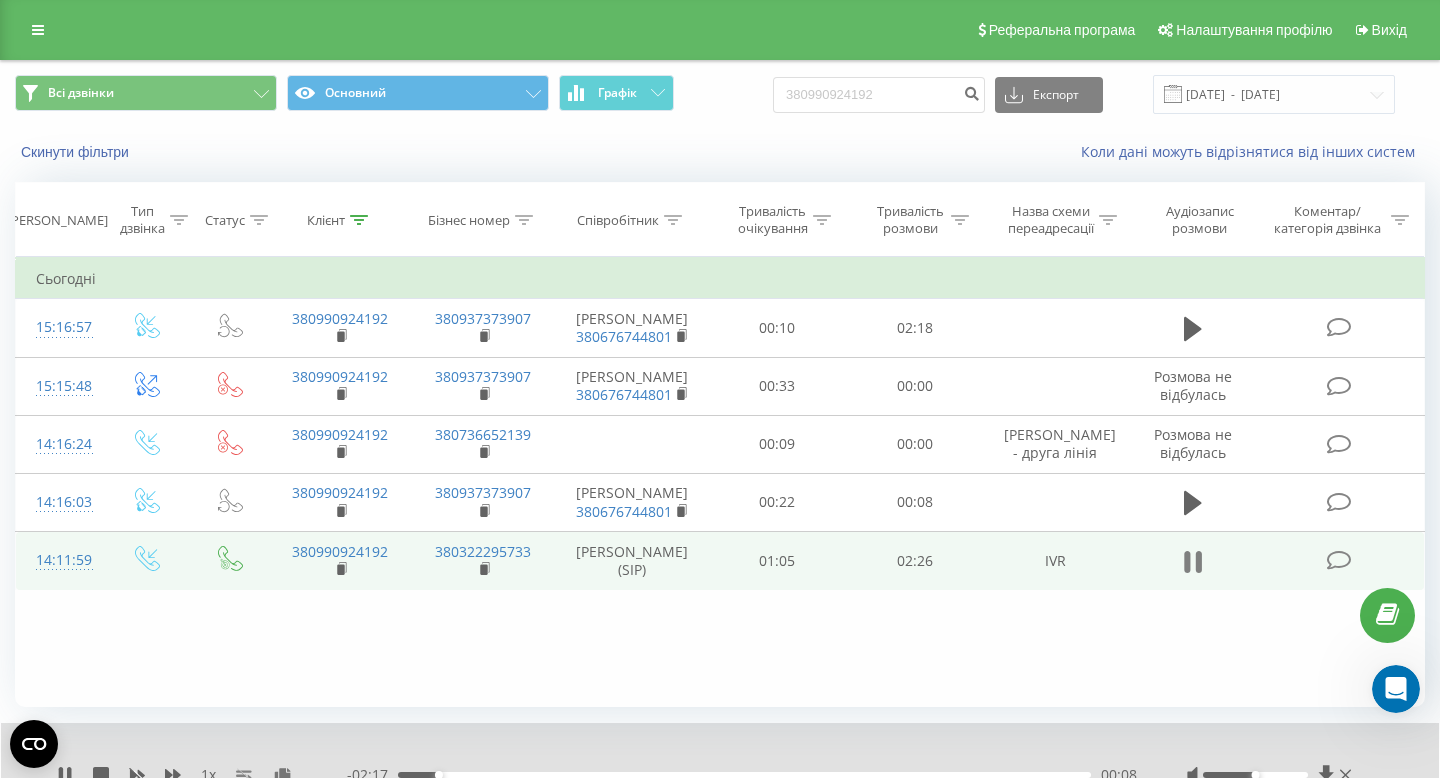 click 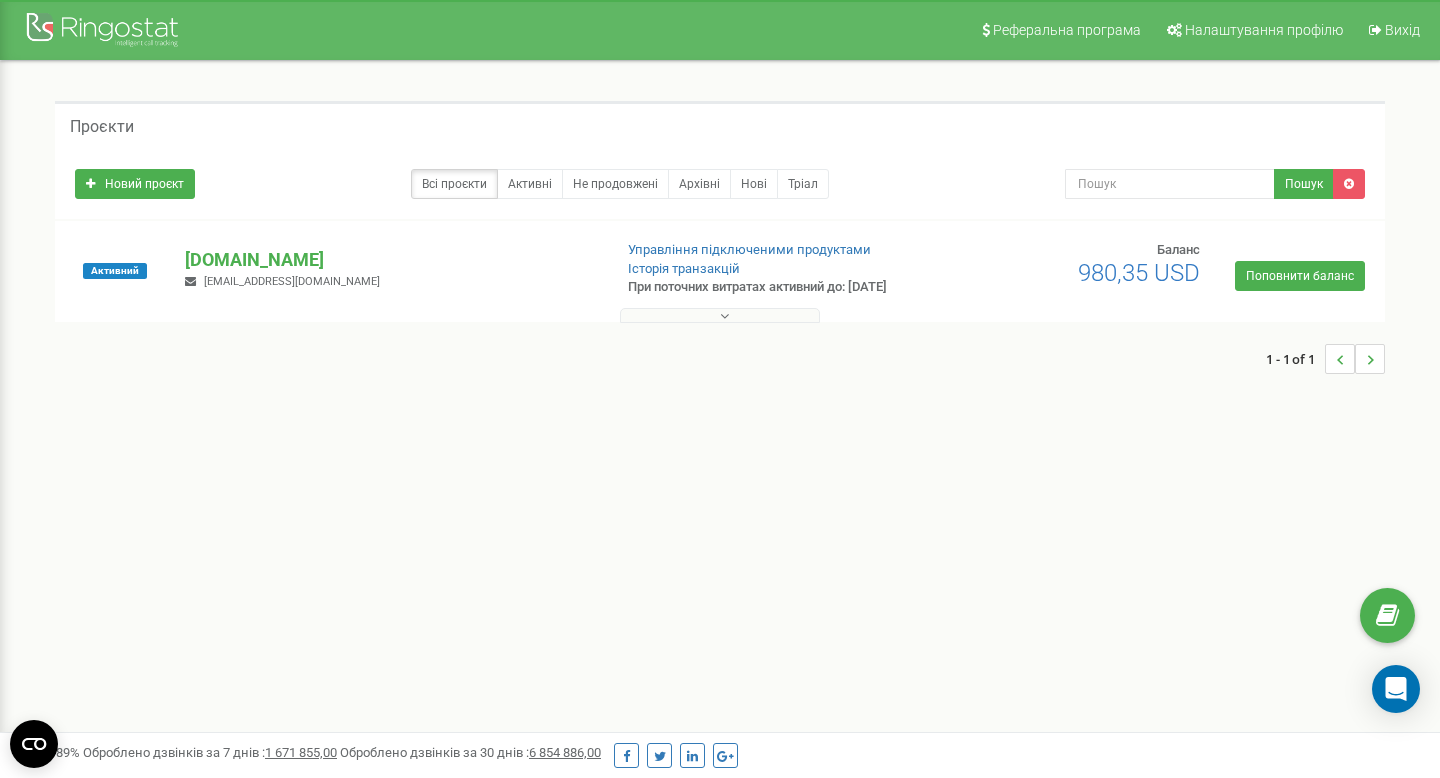 scroll, scrollTop: 0, scrollLeft: 0, axis: both 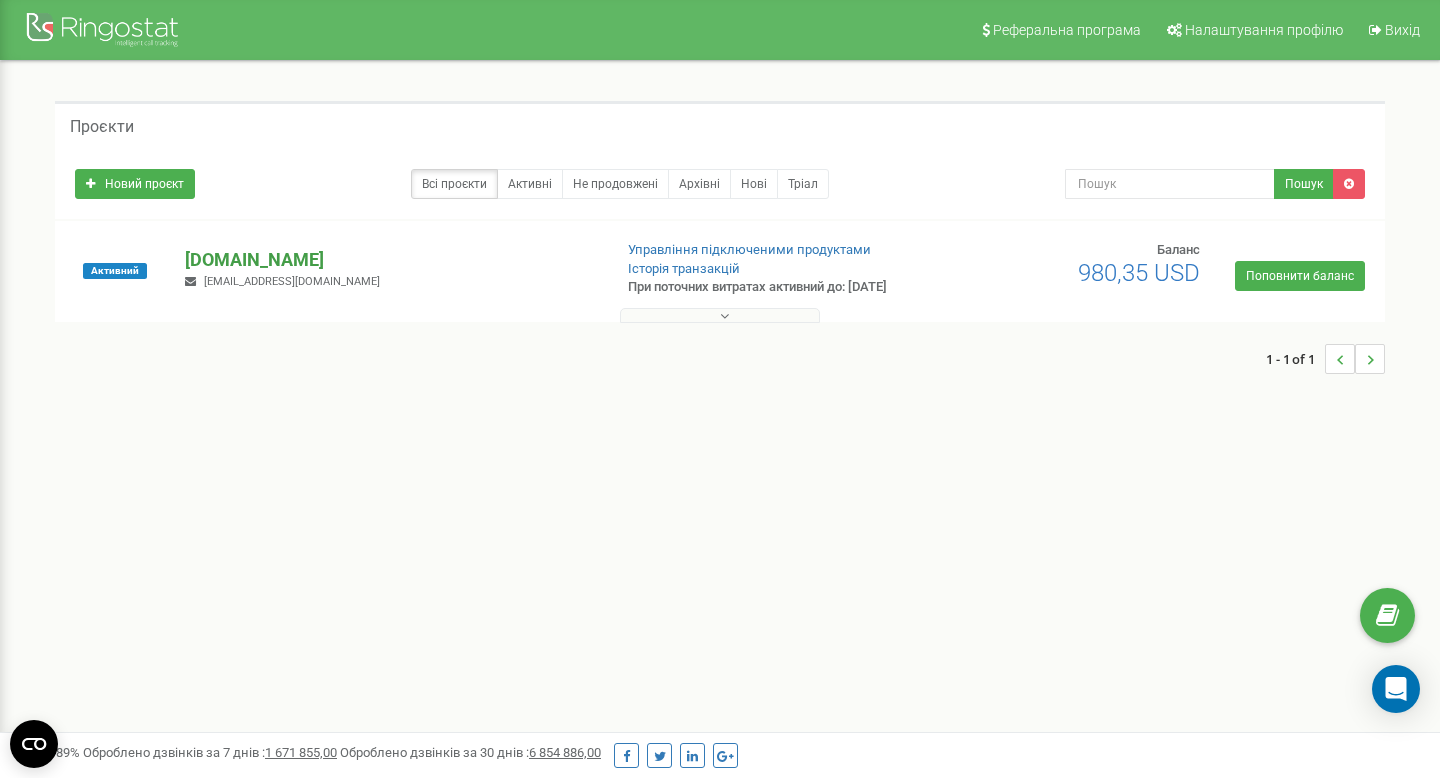 click on "[DOMAIN_NAME]" at bounding box center [390, 260] 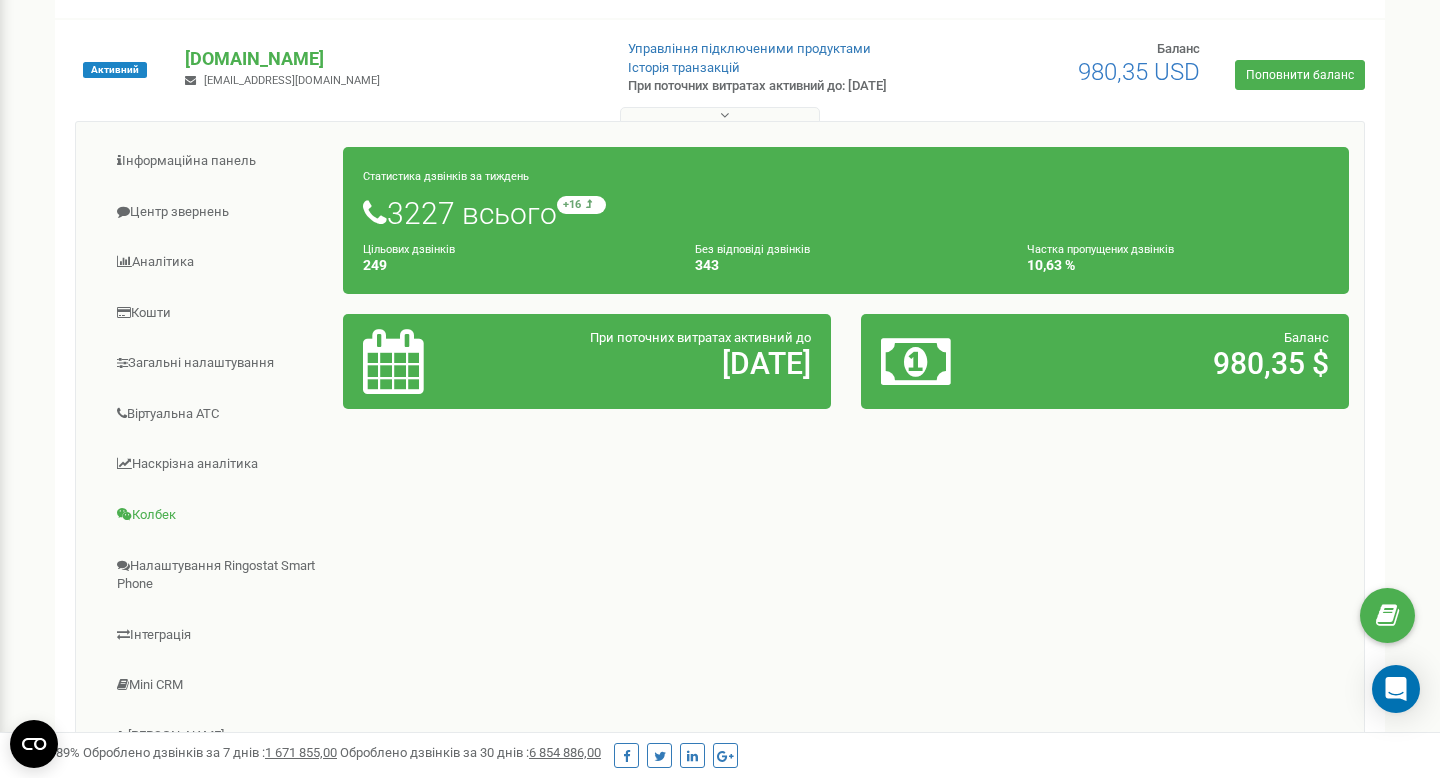 scroll, scrollTop: 238, scrollLeft: 0, axis: vertical 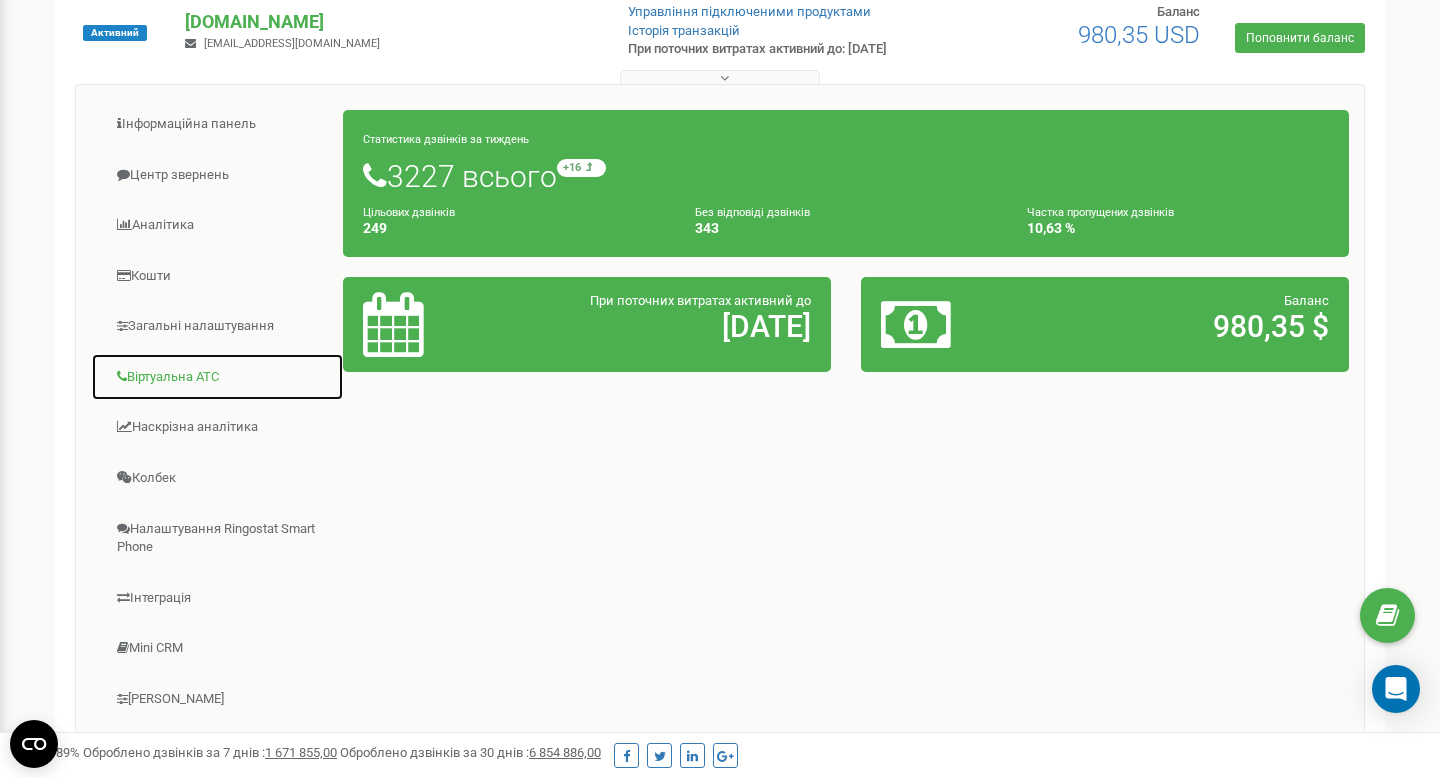 click on "Віртуальна АТС" at bounding box center [217, 377] 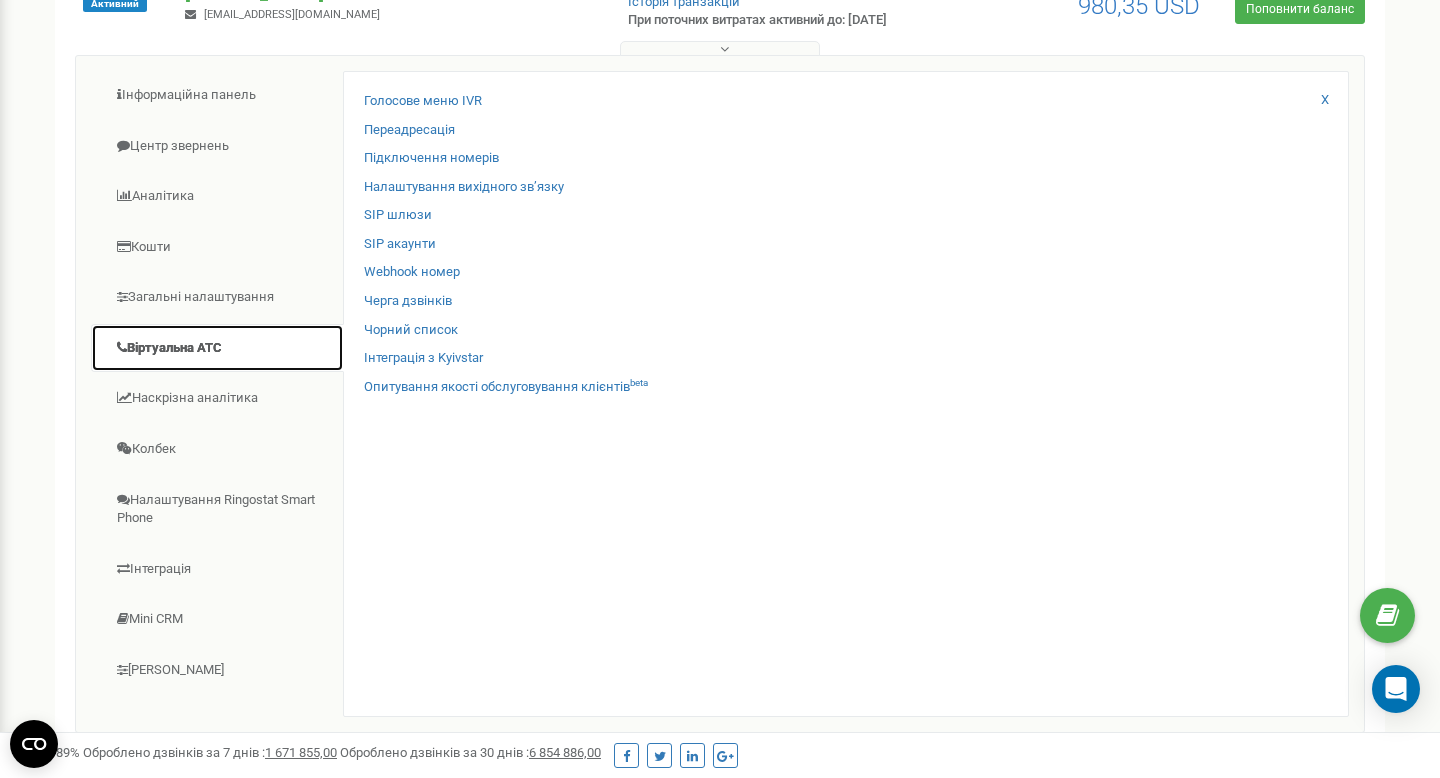 scroll, scrollTop: 279, scrollLeft: 0, axis: vertical 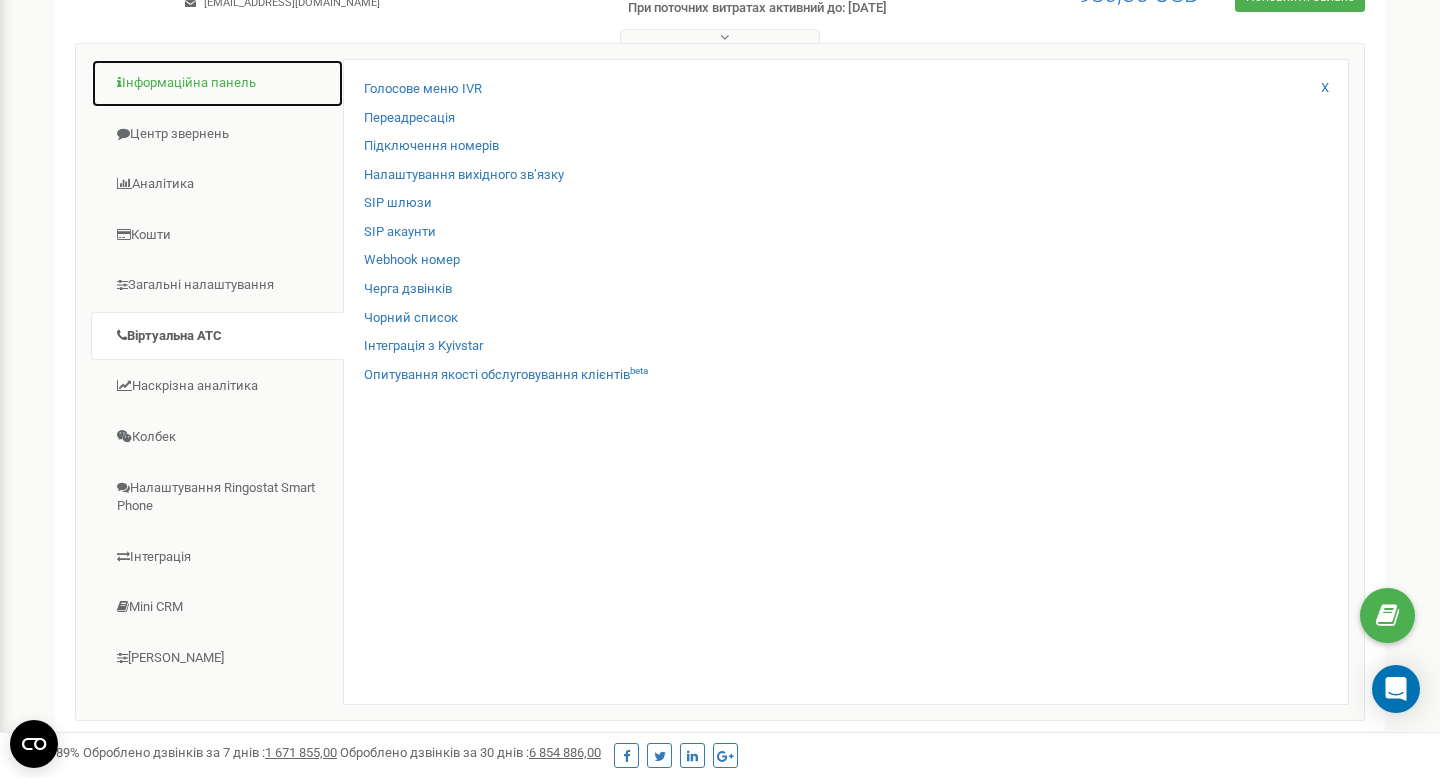 click on "Інформаційна панель" at bounding box center (217, 83) 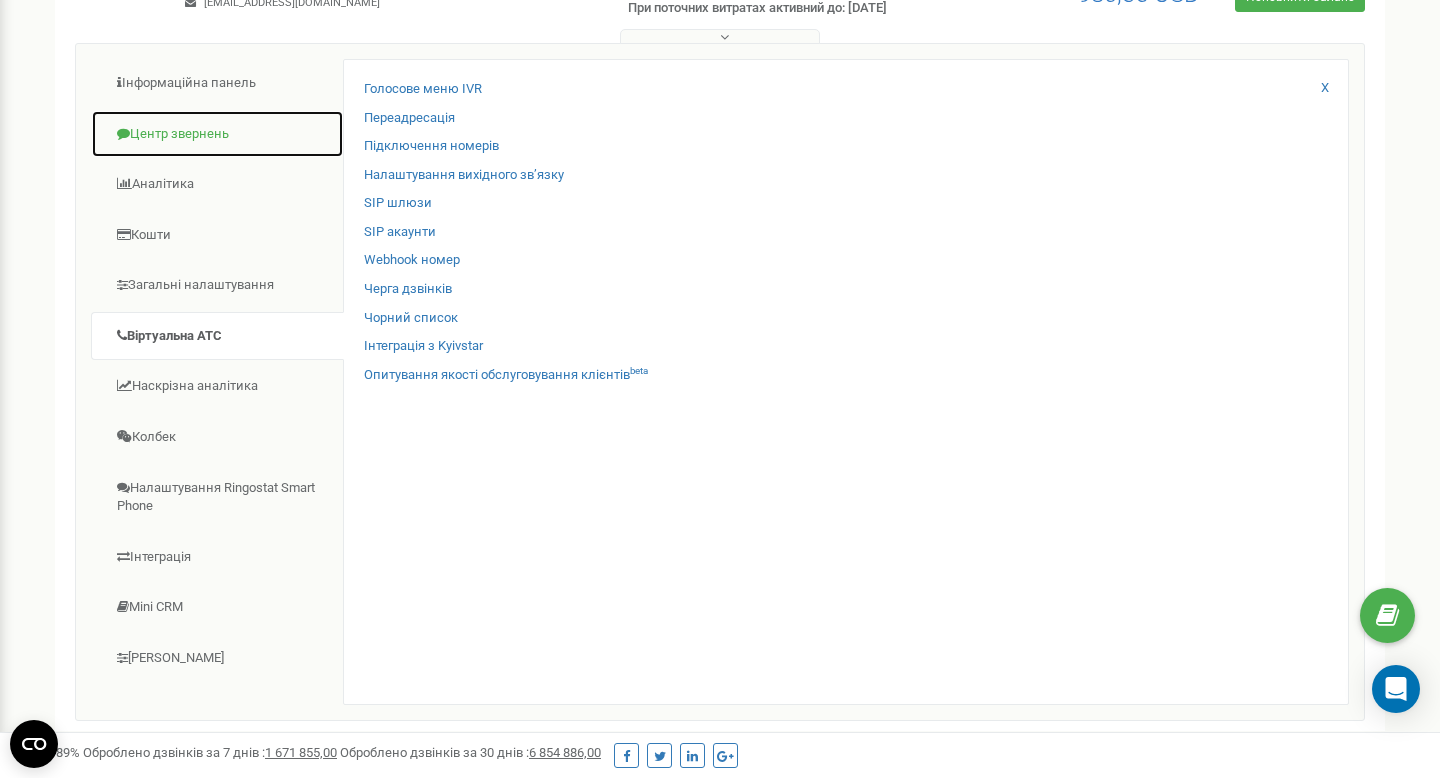 click on "Центр звернень" at bounding box center [217, 134] 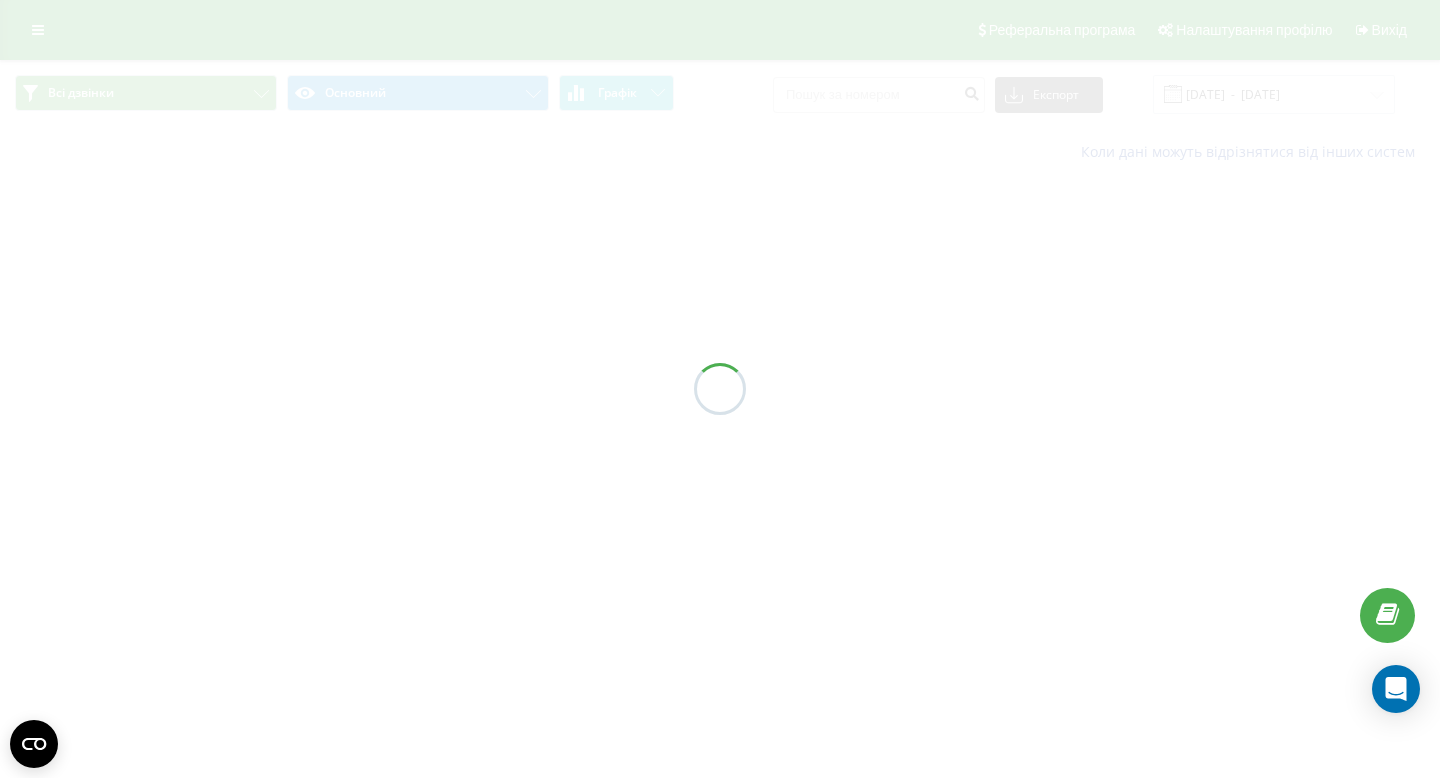 scroll, scrollTop: 0, scrollLeft: 0, axis: both 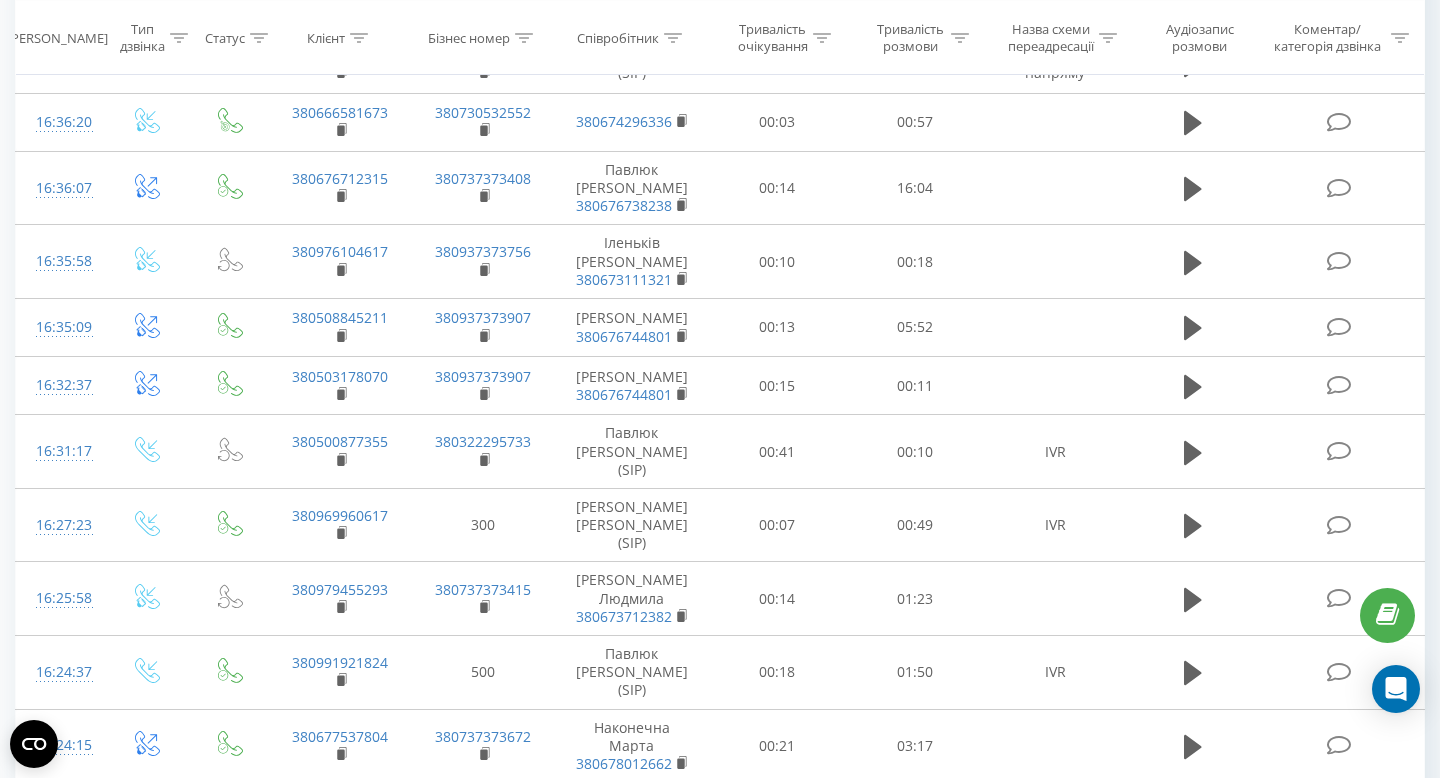 click at bounding box center [191, 886] 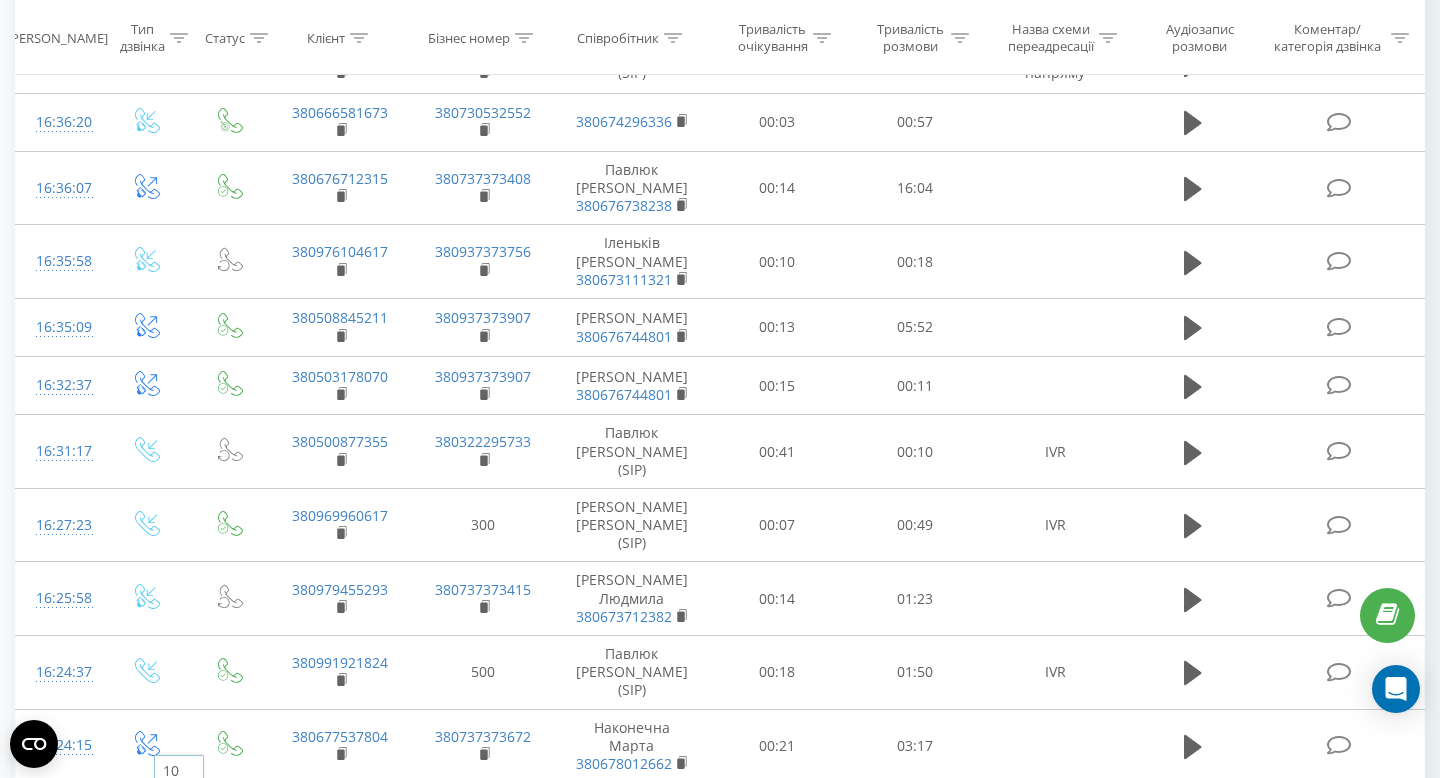 click on "100" at bounding box center (175, 857) 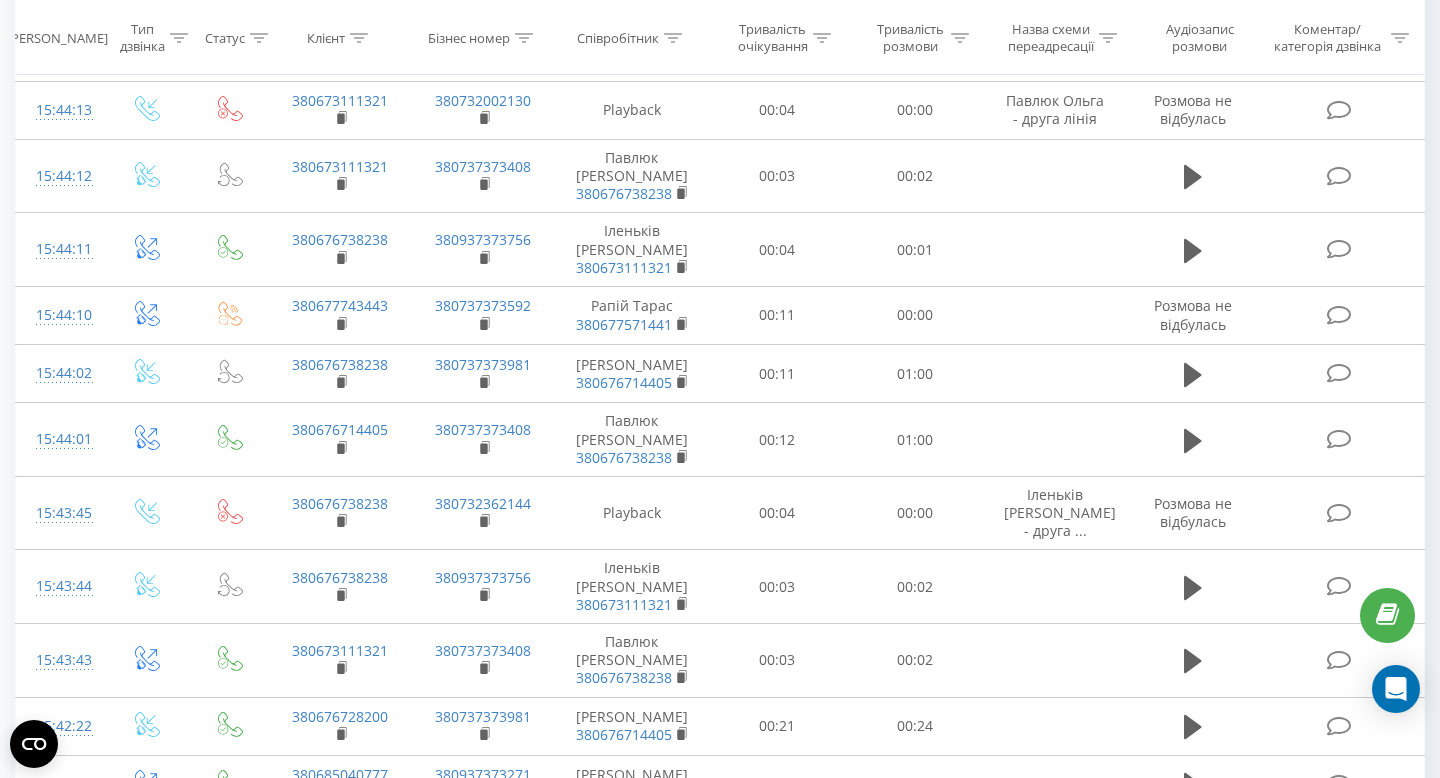 scroll, scrollTop: 5754, scrollLeft: 0, axis: vertical 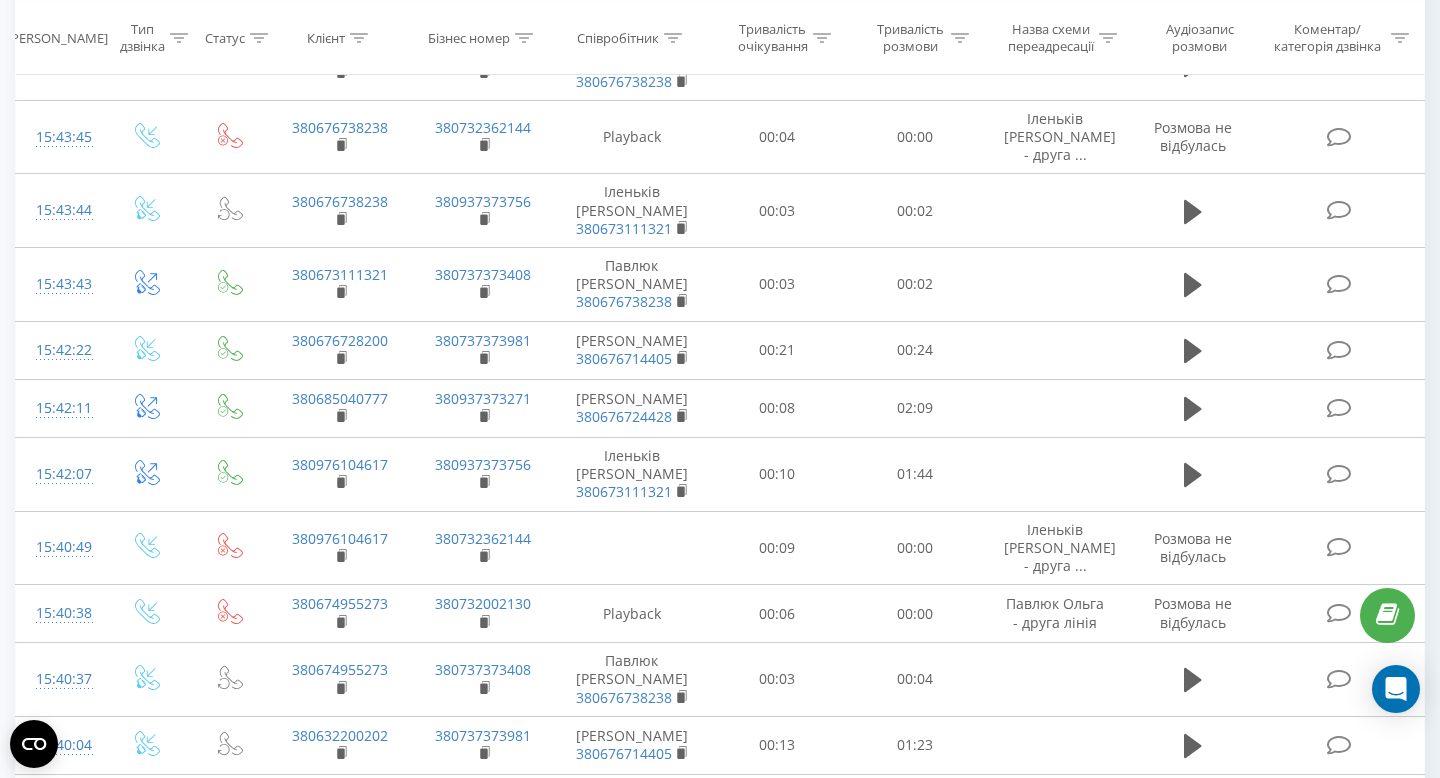 click on "2" at bounding box center (1121, 1362) 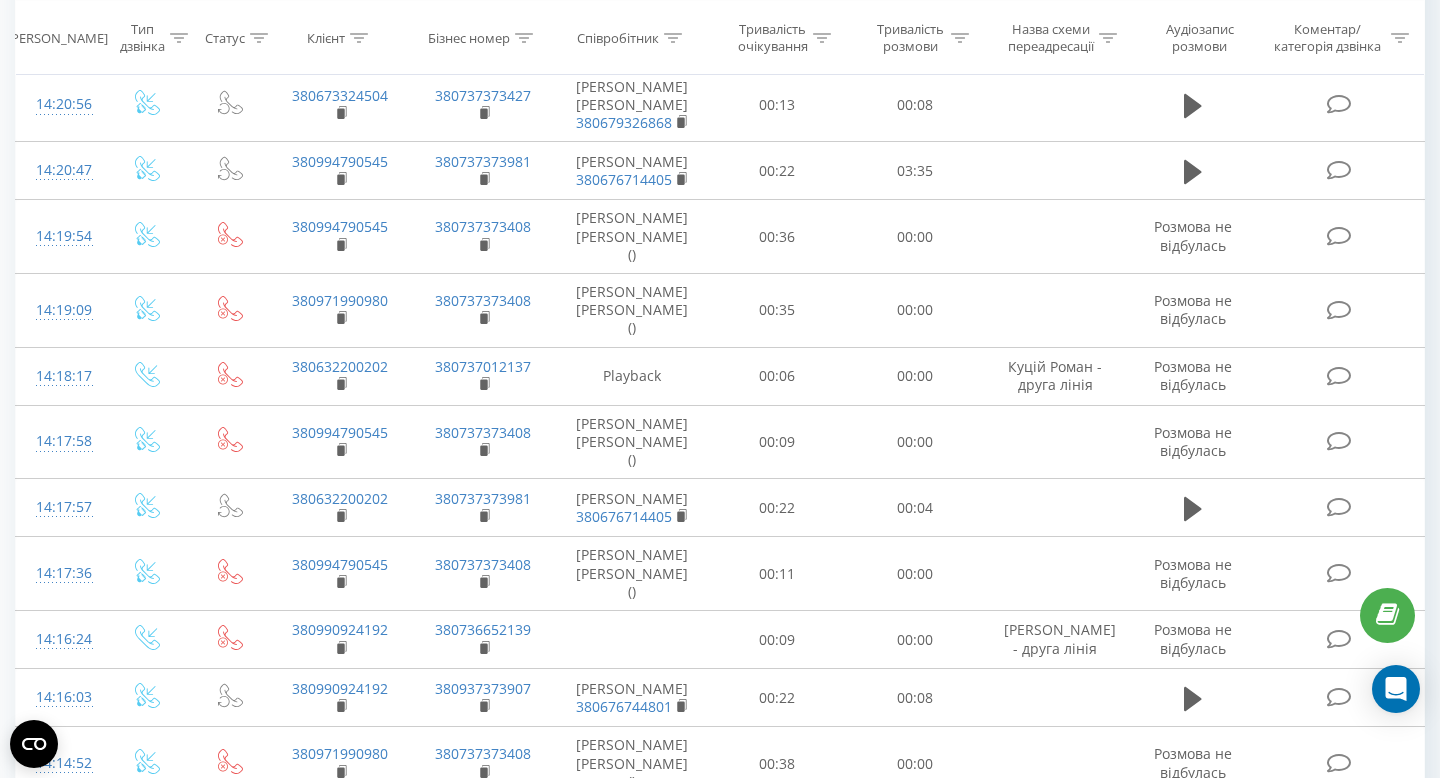 scroll, scrollTop: 5236, scrollLeft: 0, axis: vertical 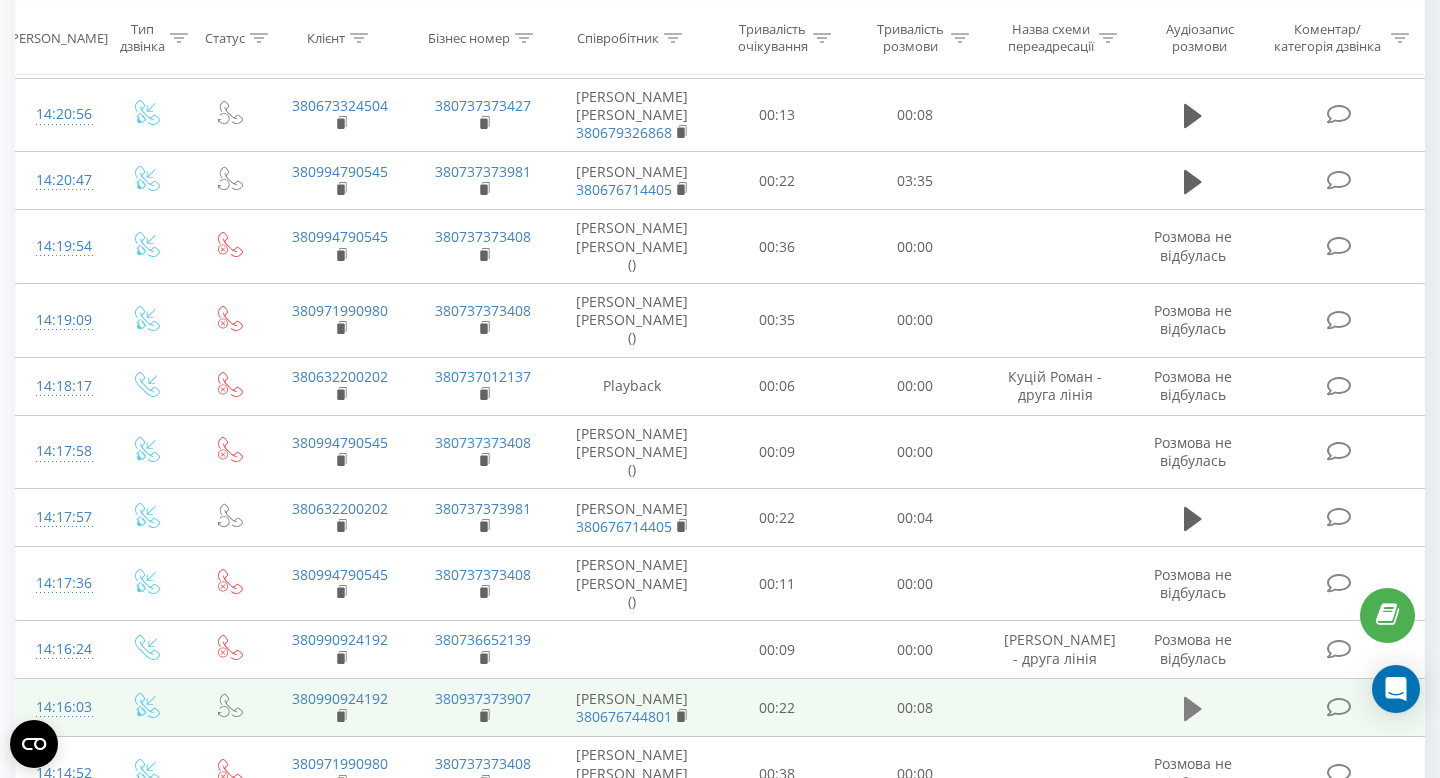 click 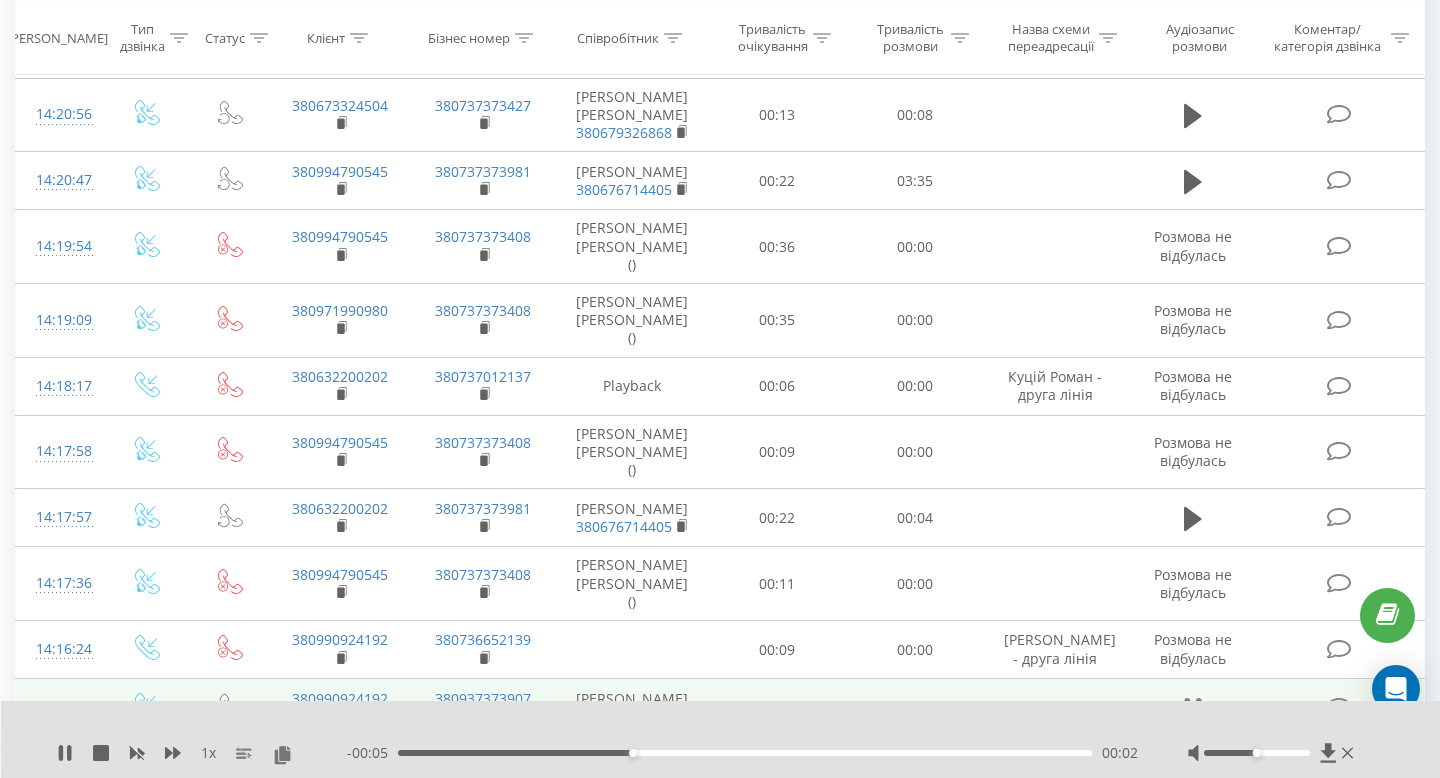 click 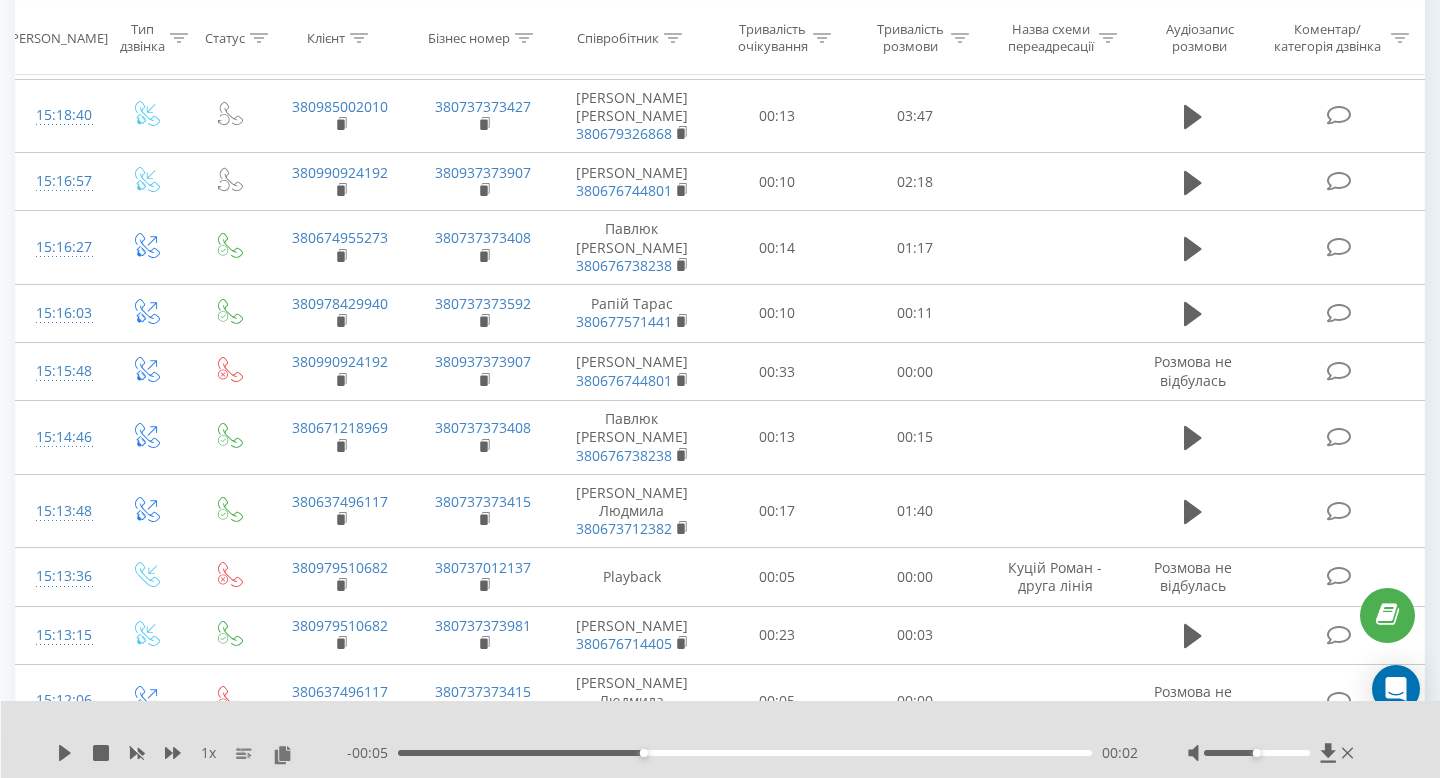scroll, scrollTop: 1278, scrollLeft: 0, axis: vertical 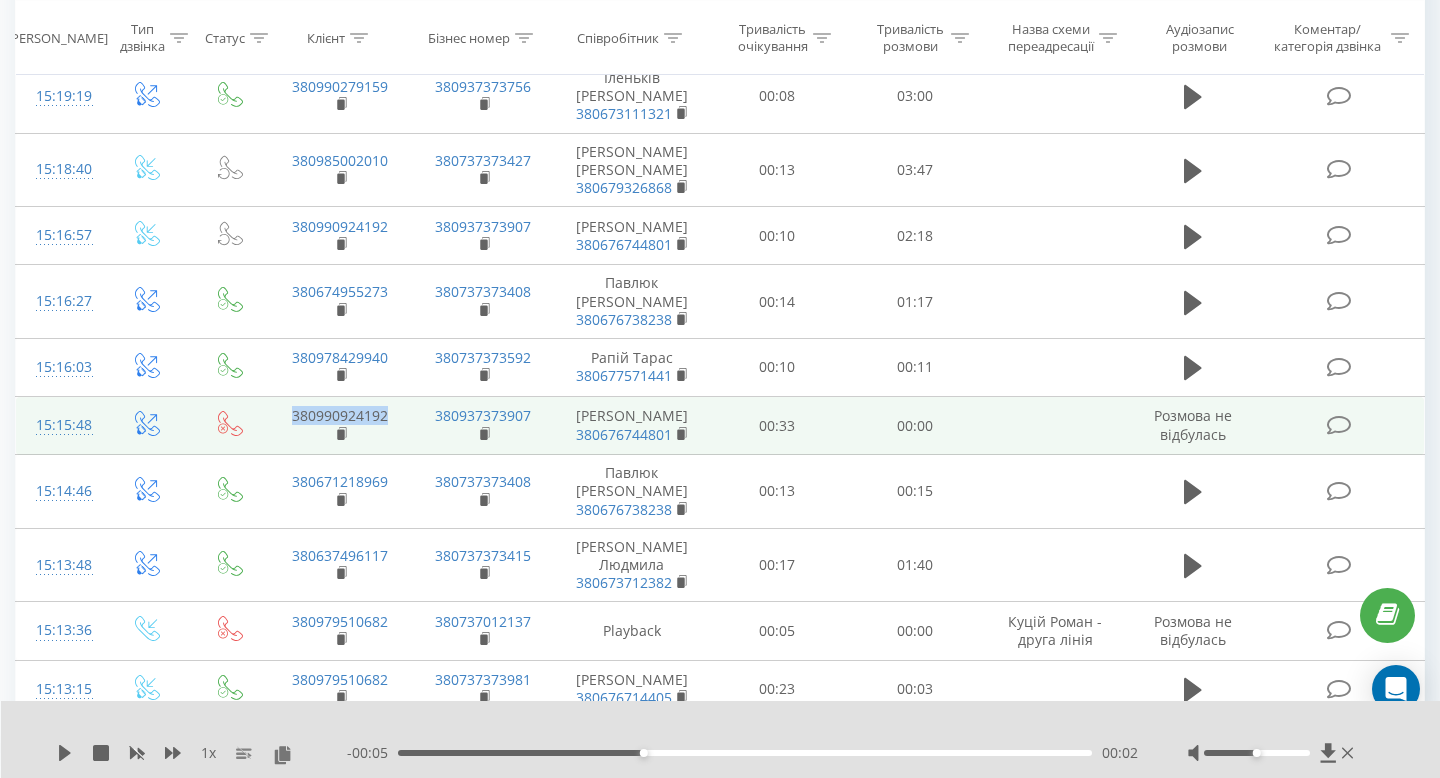 drag, startPoint x: 398, startPoint y: 291, endPoint x: 270, endPoint y: 291, distance: 128 